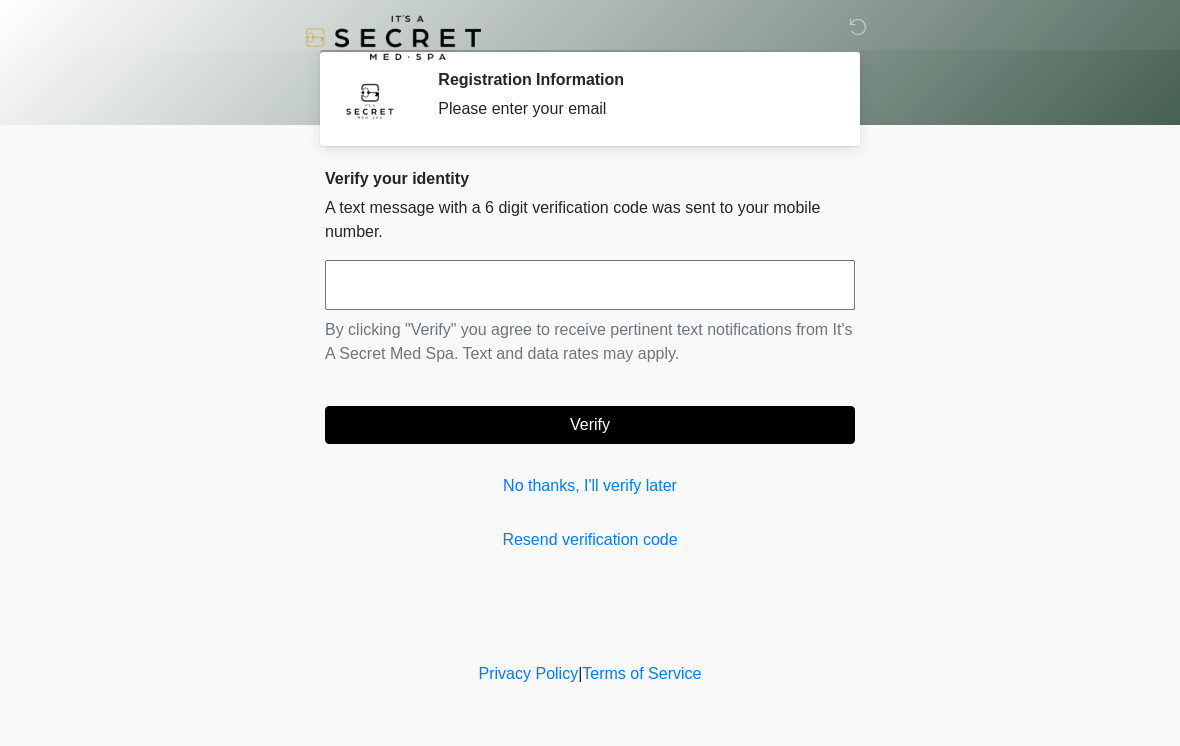 scroll, scrollTop: 0, scrollLeft: 0, axis: both 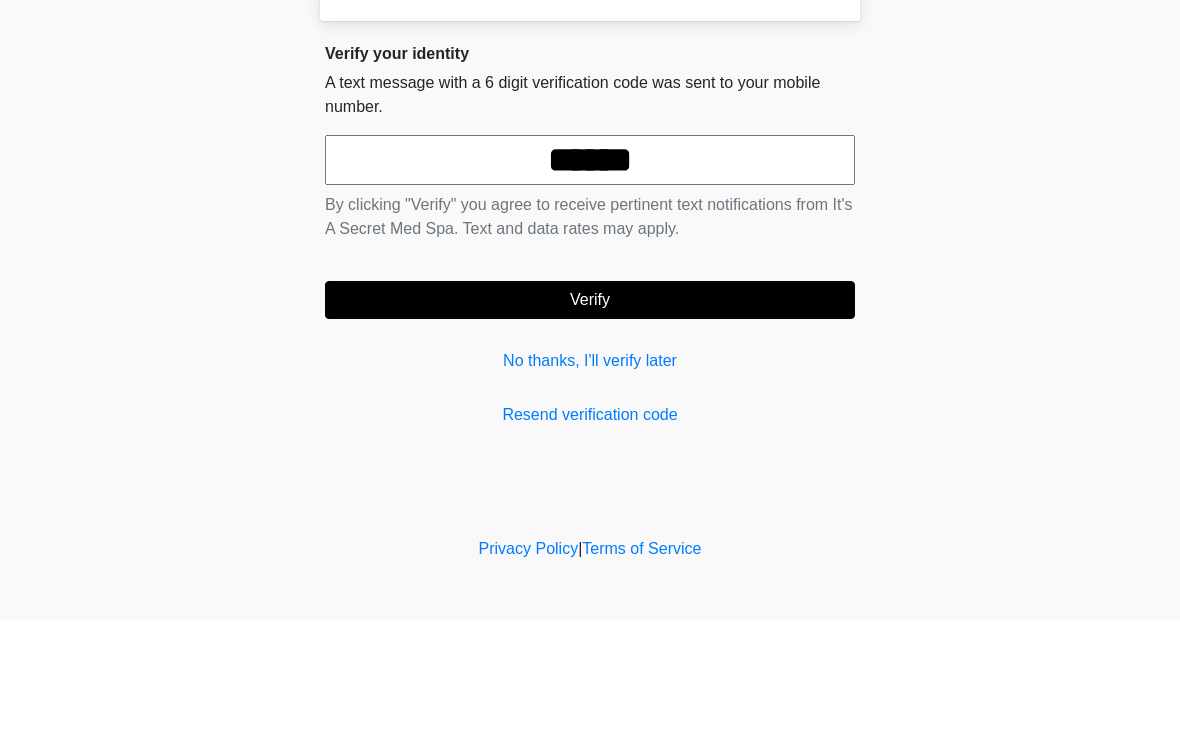 type on "******" 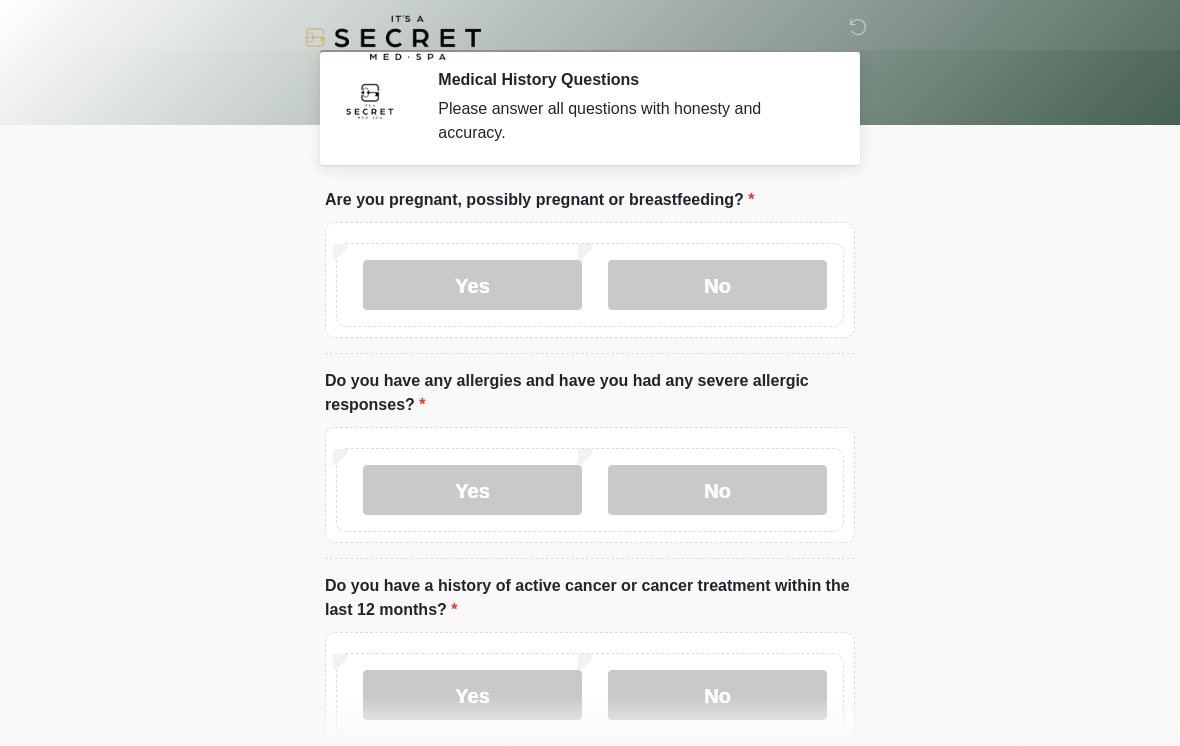 click on "No" at bounding box center [717, 285] 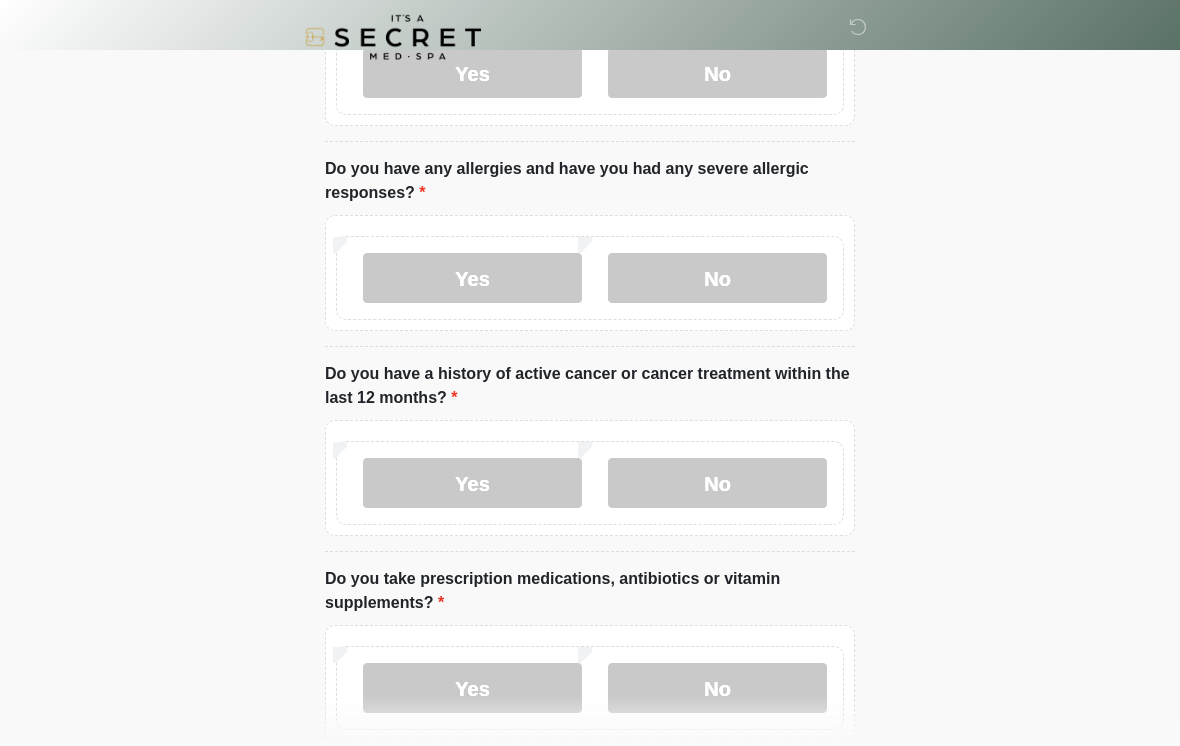 scroll, scrollTop: 212, scrollLeft: 0, axis: vertical 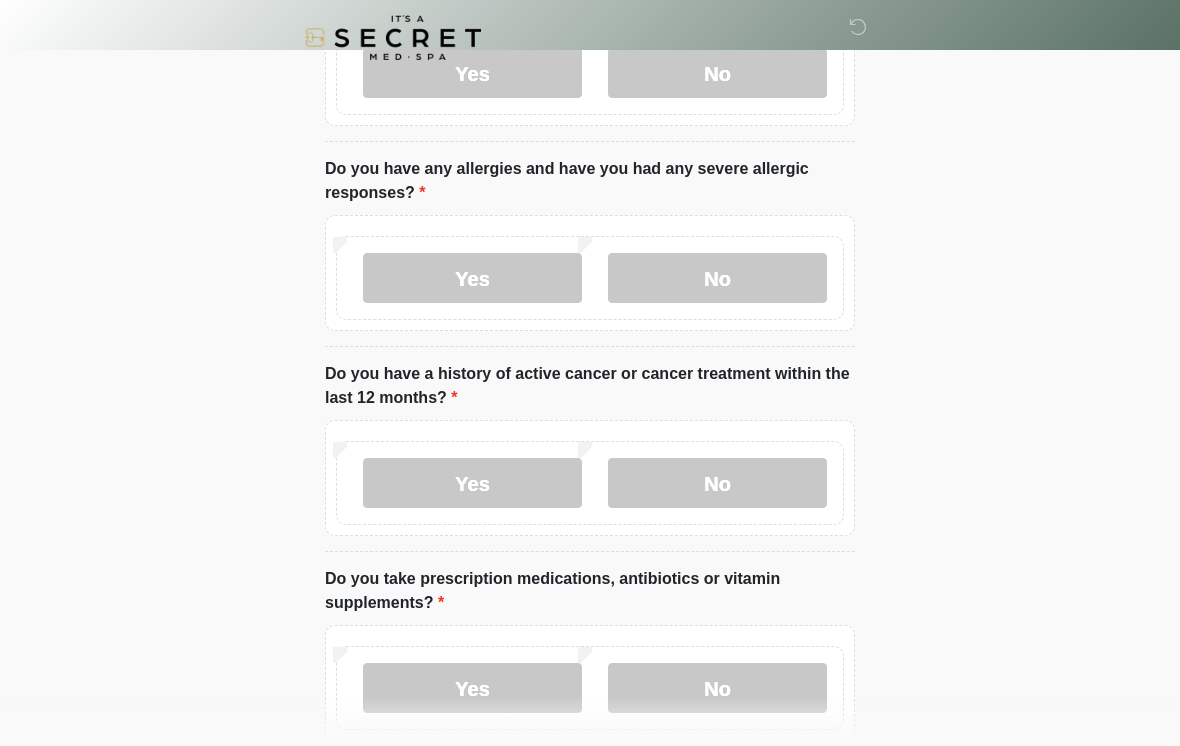 click on "No" at bounding box center [717, 483] 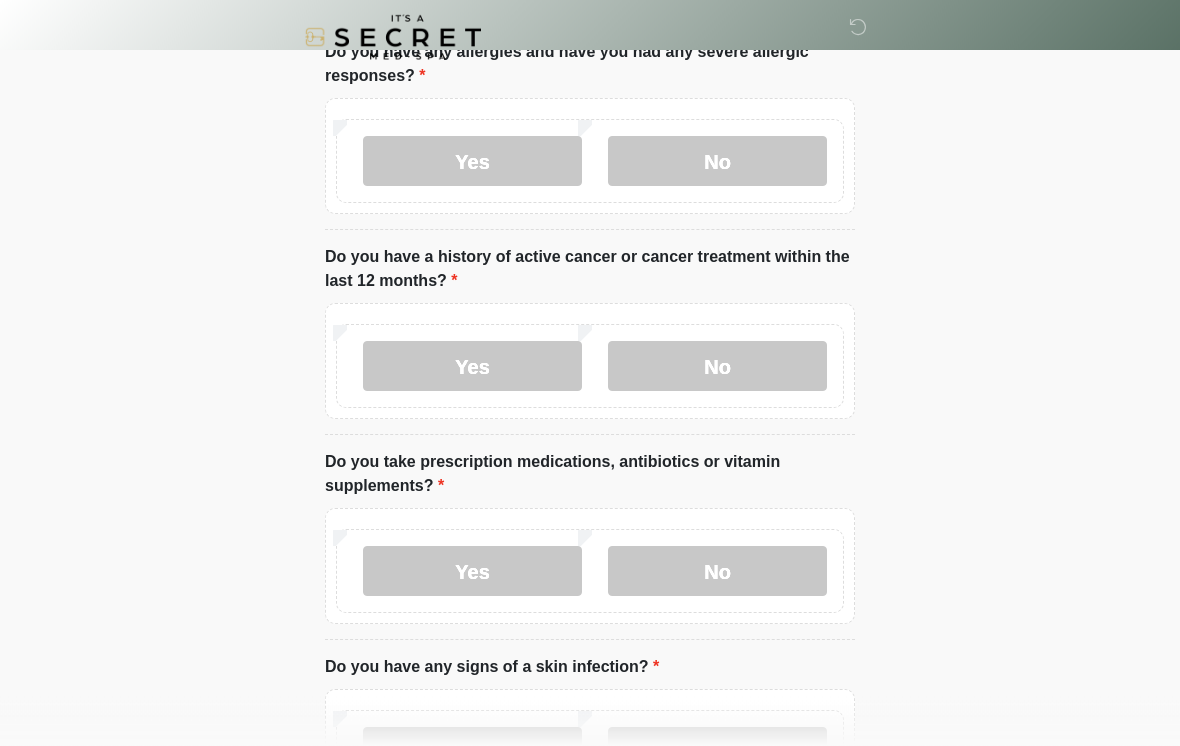 click on "No" at bounding box center (717, 572) 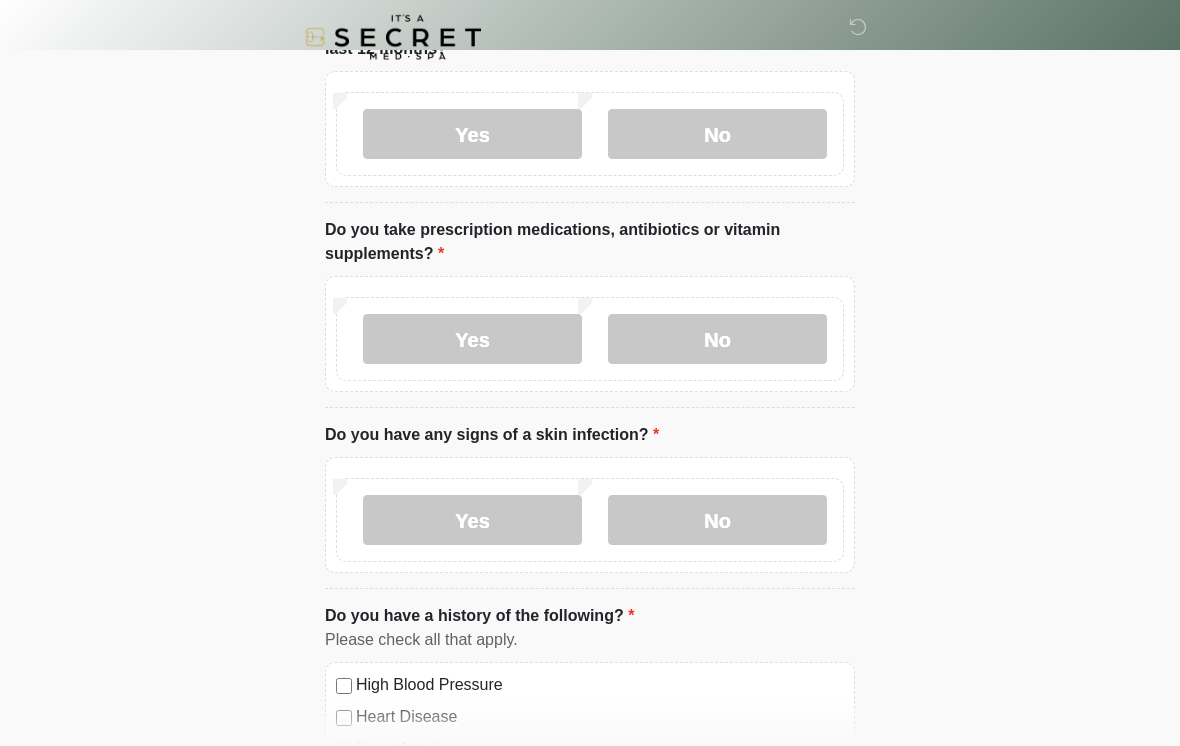 scroll, scrollTop: 561, scrollLeft: 0, axis: vertical 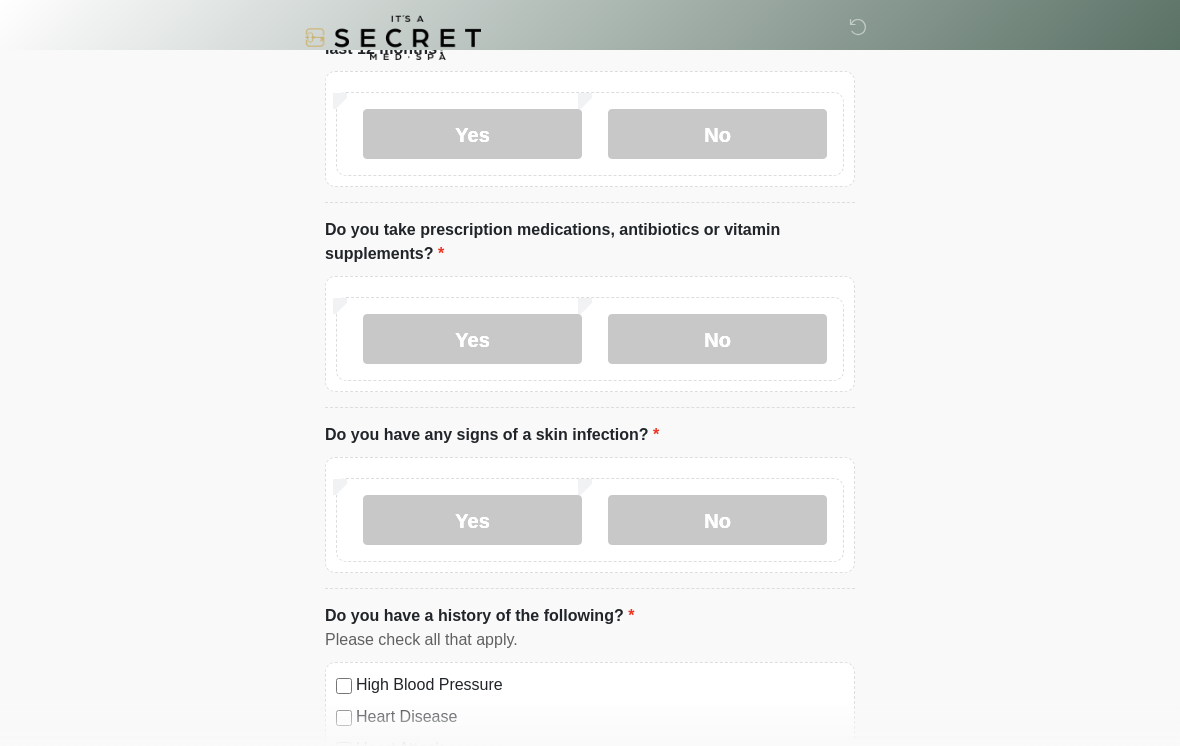click on "No" at bounding box center [717, 520] 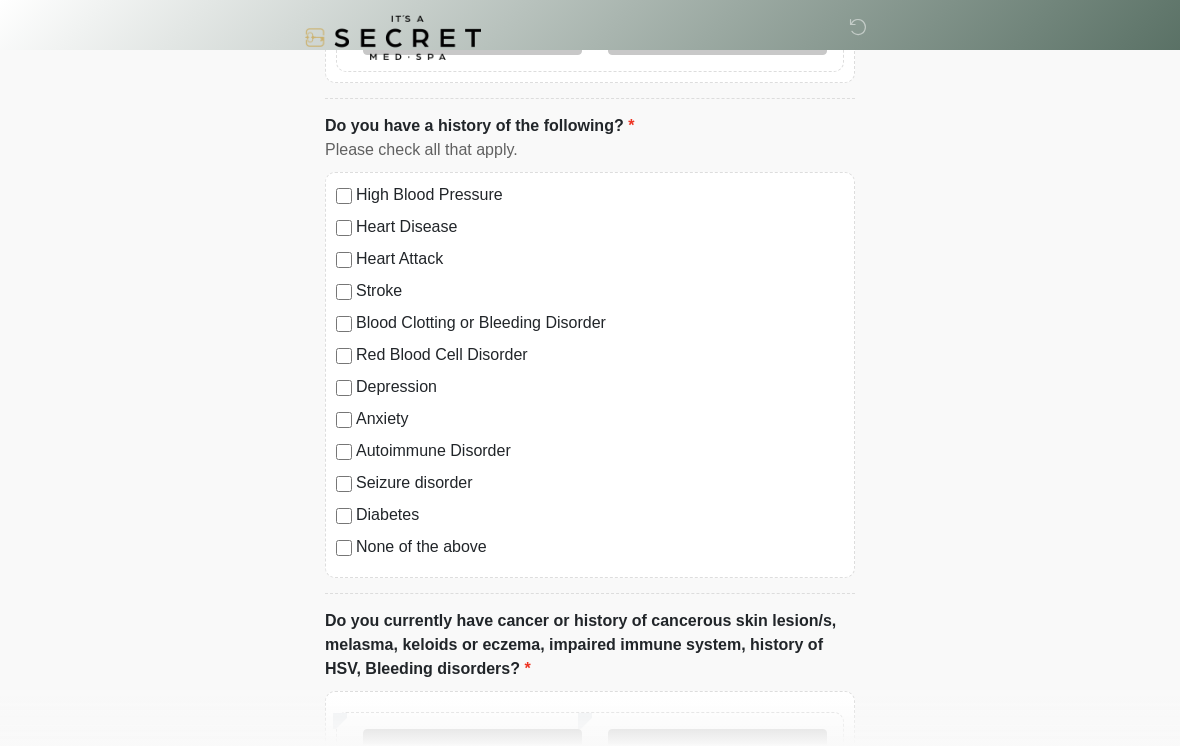 scroll, scrollTop: 1078, scrollLeft: 0, axis: vertical 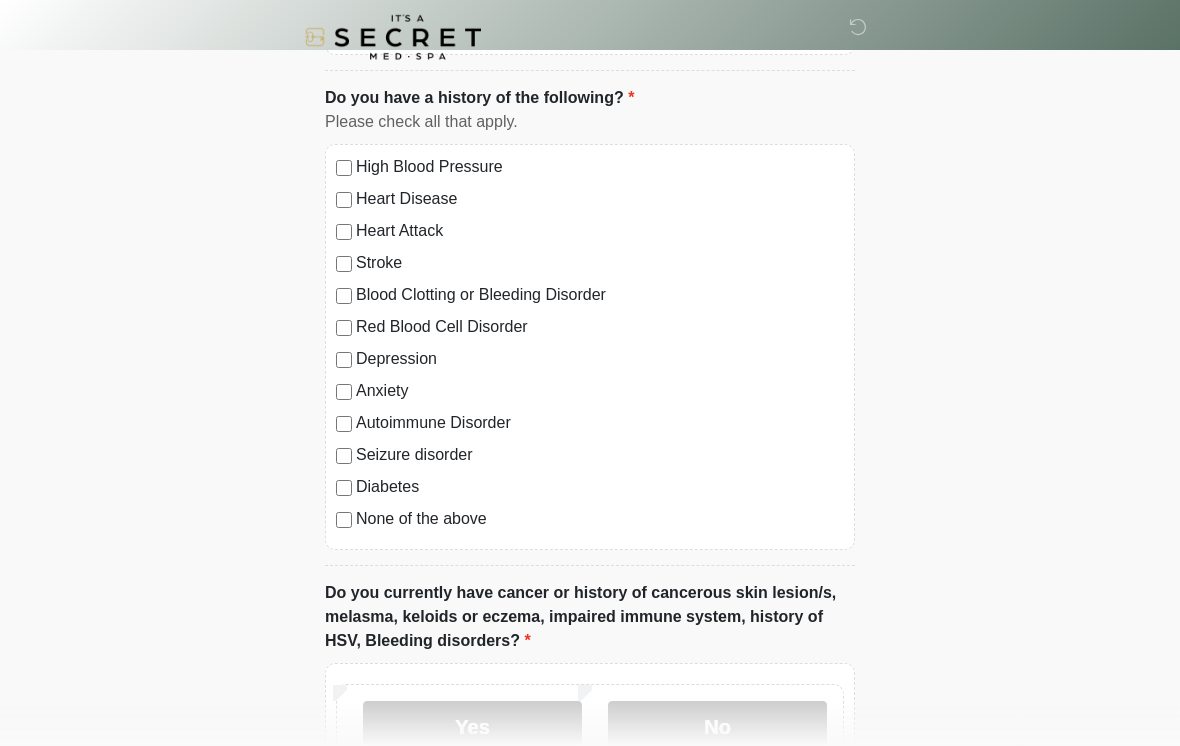 click on "High Blood Pressure
Heart Disease
Heart Attack
Stroke
Blood Clotting or Bleeding Disorder
Red Blood Cell Disorder
Depression" at bounding box center (590, 348) 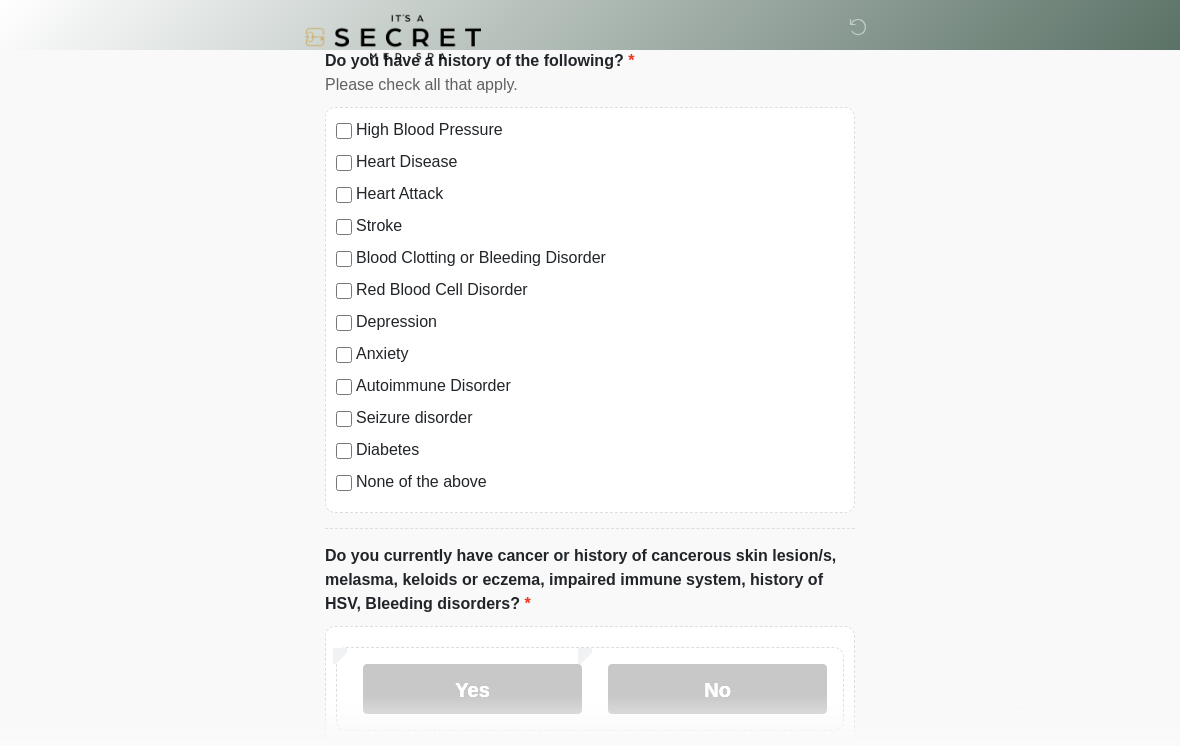 scroll, scrollTop: 1112, scrollLeft: 0, axis: vertical 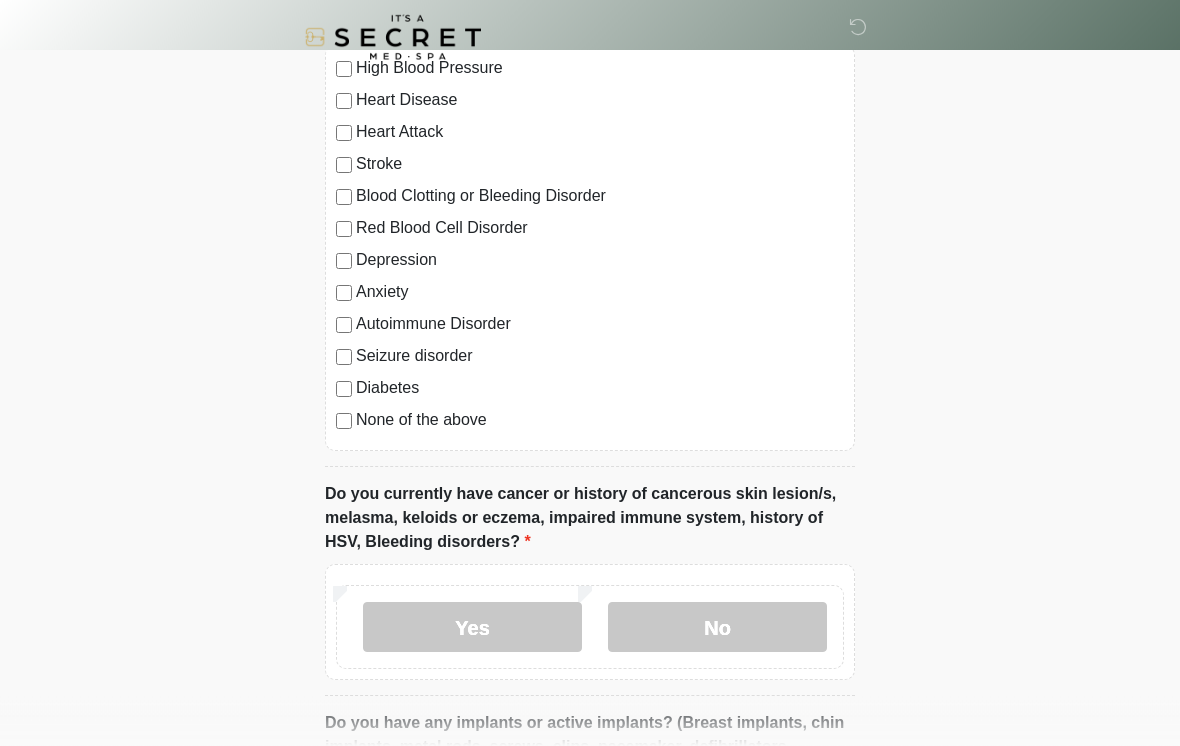 click on "No" at bounding box center (717, 628) 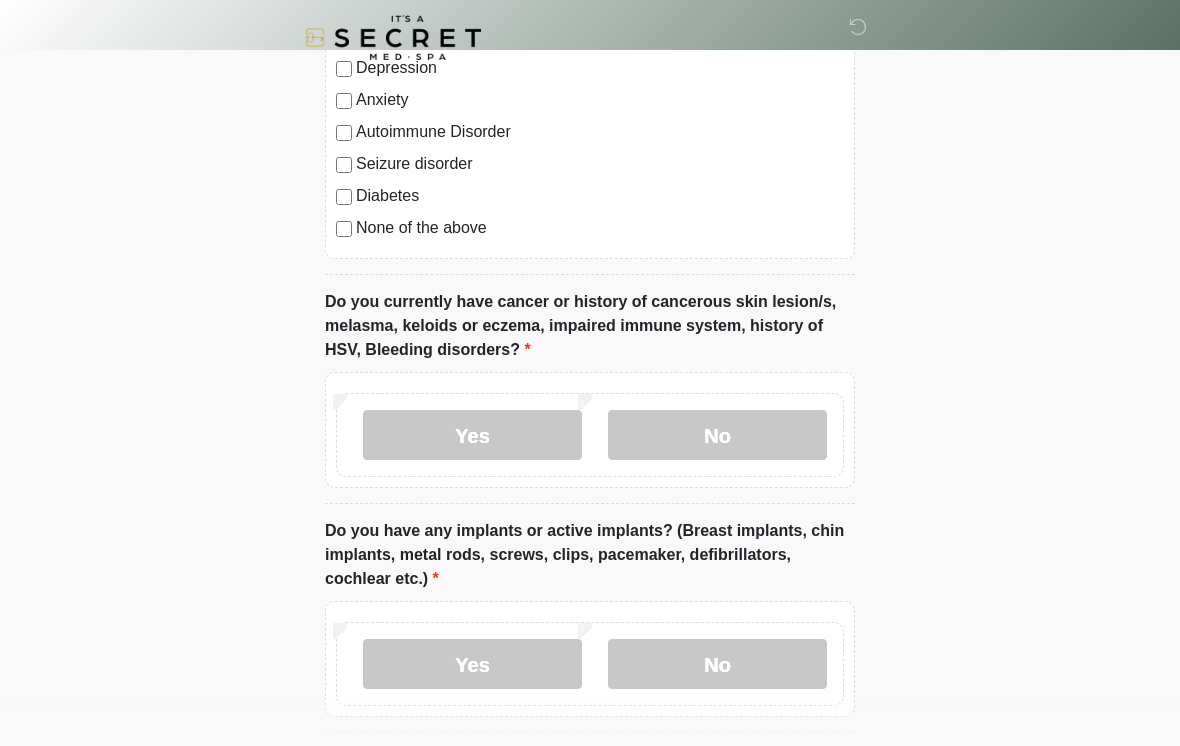 scroll, scrollTop: 1375, scrollLeft: 0, axis: vertical 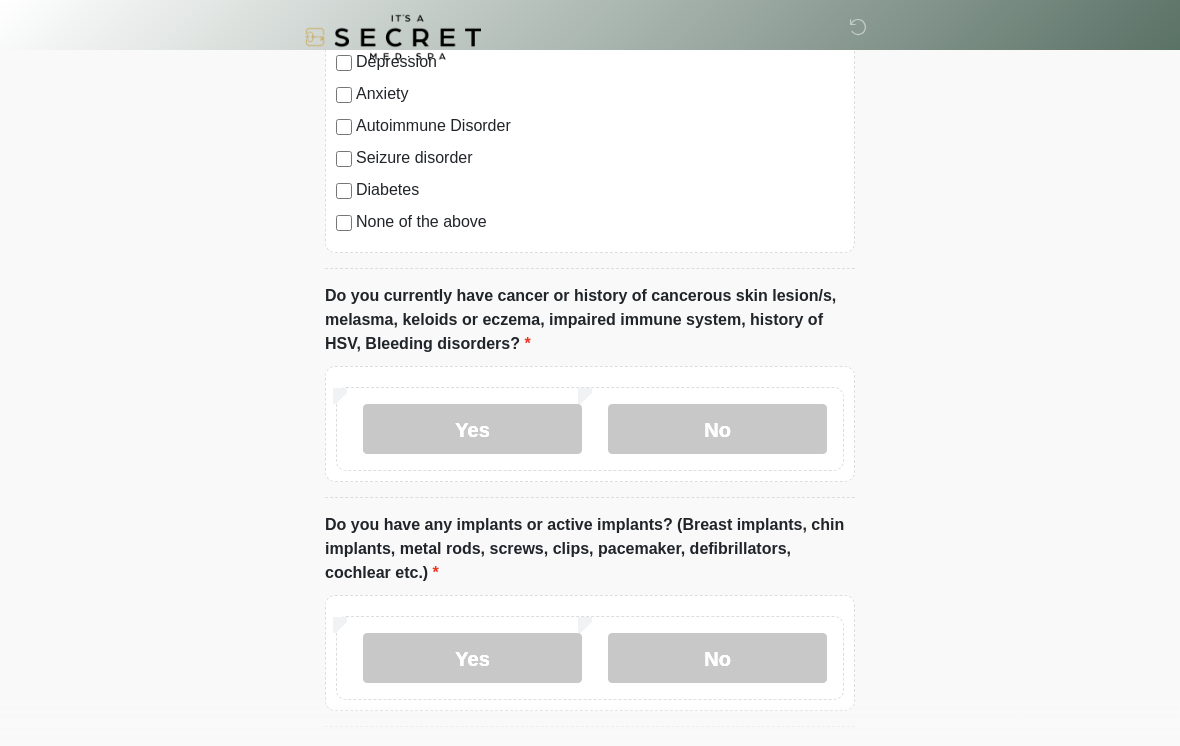 click on "No" at bounding box center [717, 659] 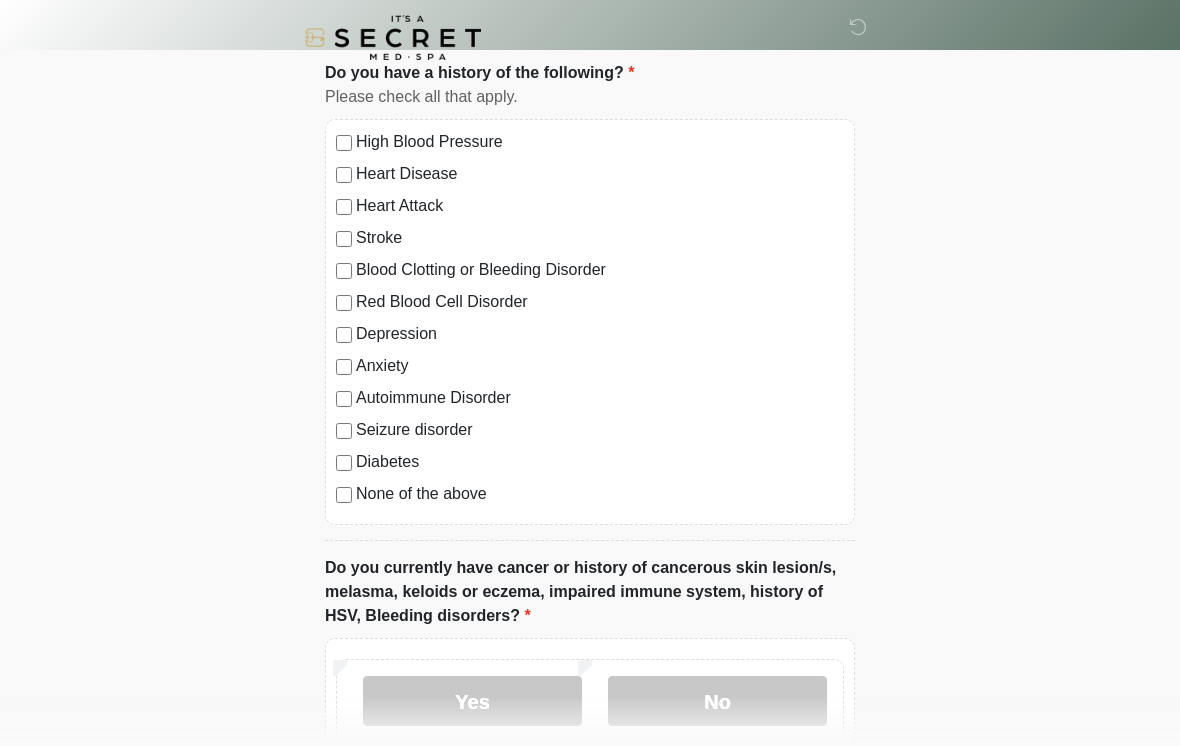 scroll, scrollTop: 1103, scrollLeft: 0, axis: vertical 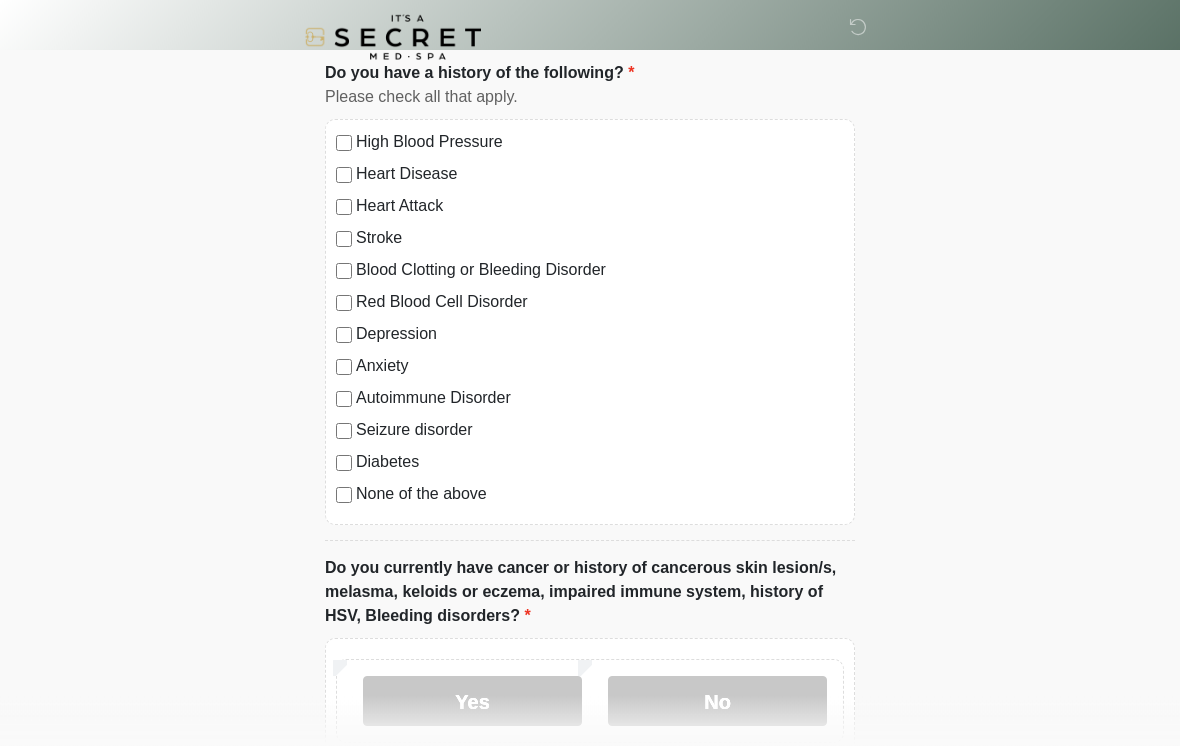 click on "High Blood Pressure" at bounding box center (600, 143) 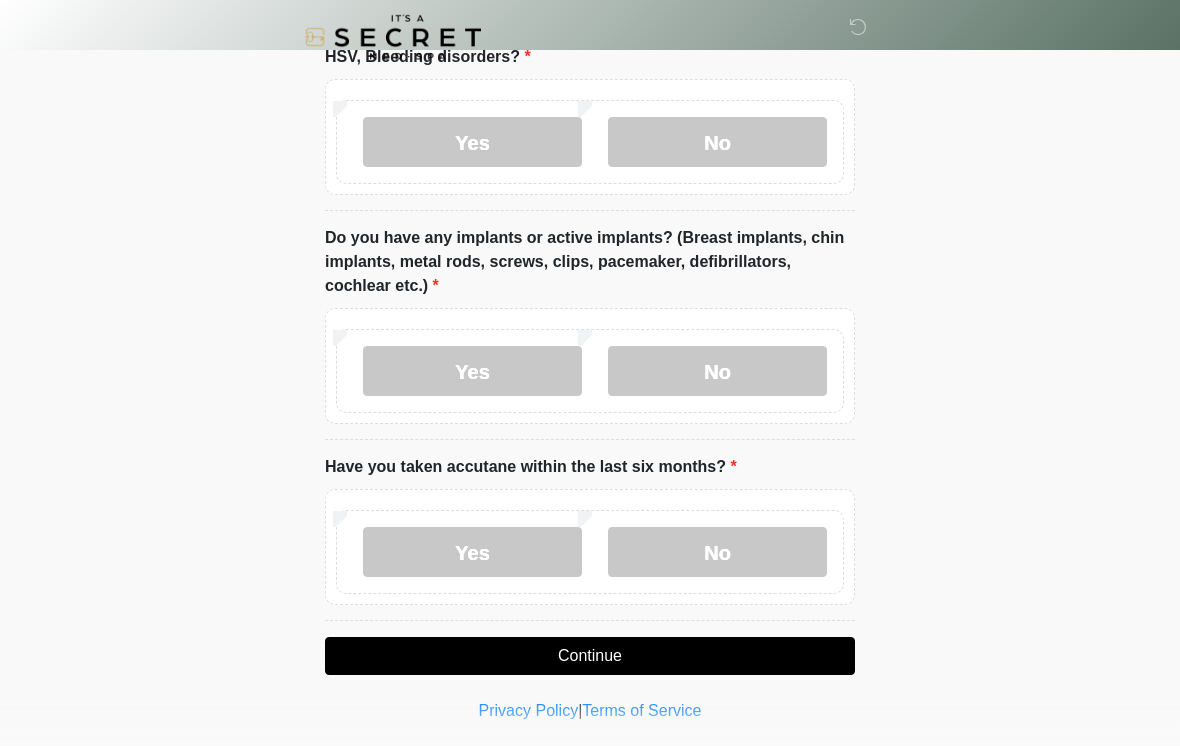scroll, scrollTop: 1665, scrollLeft: 0, axis: vertical 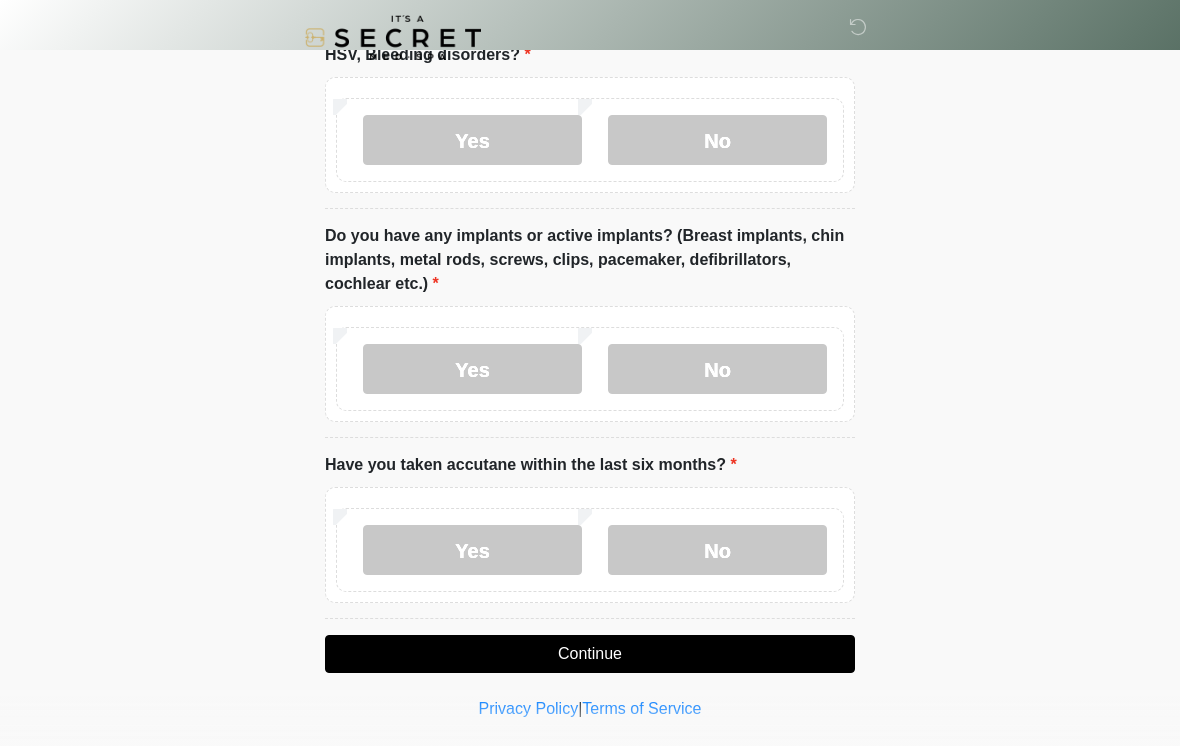 click on "No" at bounding box center [717, 550] 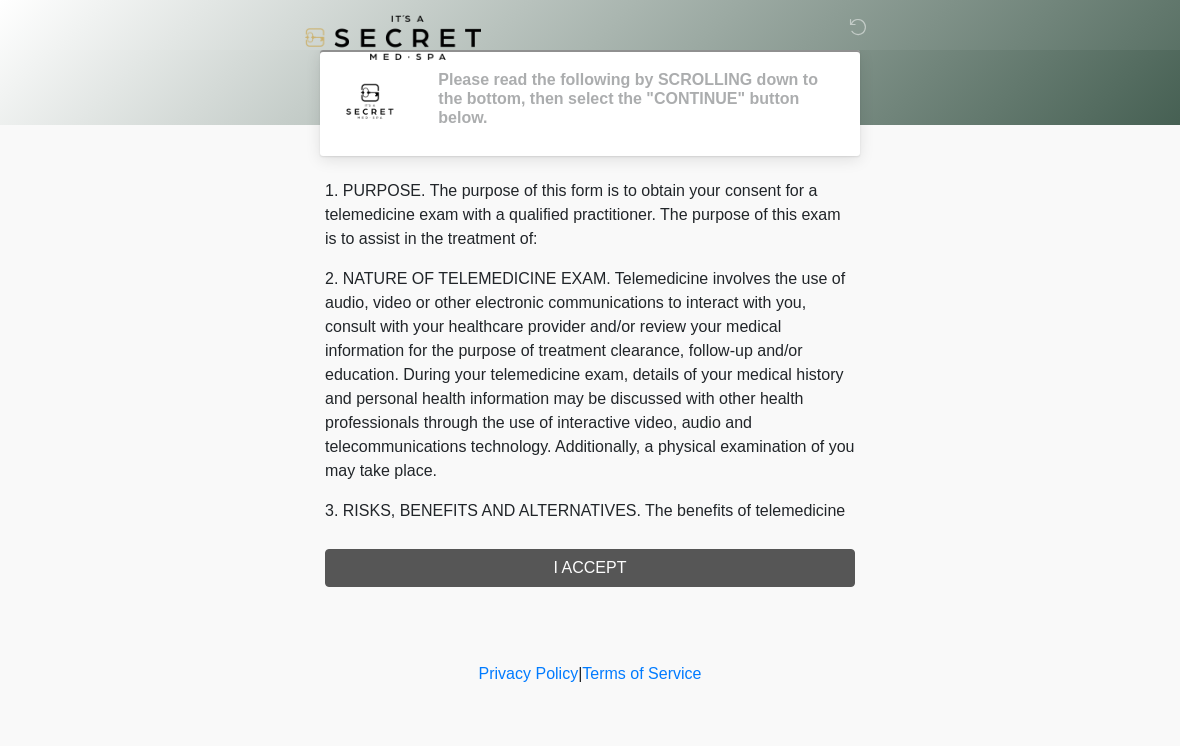 scroll, scrollTop: 0, scrollLeft: 0, axis: both 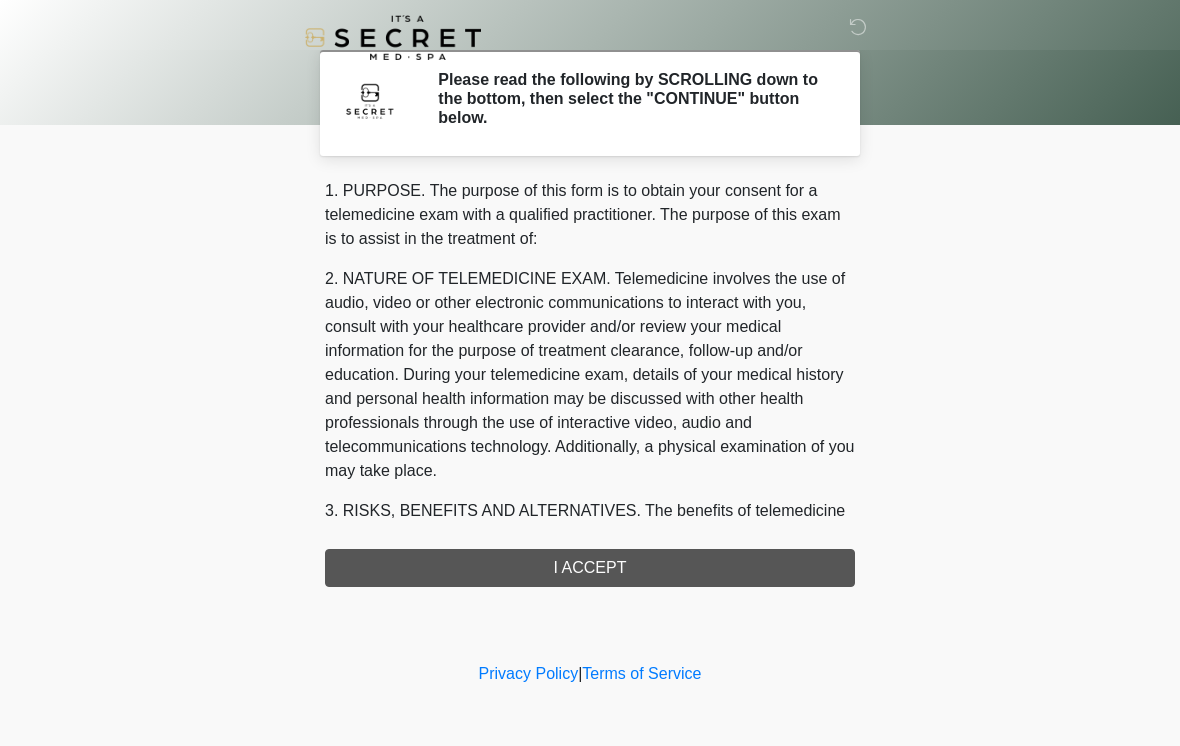 click on "1. PURPOSE. The purpose of this form is to obtain your consent for a telemedicine exam with a qualified practitioner. The purpose of this exam is to assist in the treatment of:  2. NATURE OF TELEMEDICINE EXAM. Telemedicine involves the use of audio, video or other electronic communications to interact with you, consult with your healthcare provider and/or review your medical information for the purpose of treatment clearance, follow-up and/or education. During your telemedicine exam, details of your medical history and personal health information may be discussed with other health professionals through the use of interactive video, audio and telecommunications technology. Additionally, a physical examination of you may take place. 4. HEALTHCARE INSTITUTION. It's A Secret Med Spa has medical and non-medical technical personnel who may participate in the telemedicine exam to aid in the audio/video link with the qualified practitioner.
I ACCEPT" at bounding box center (590, 383) 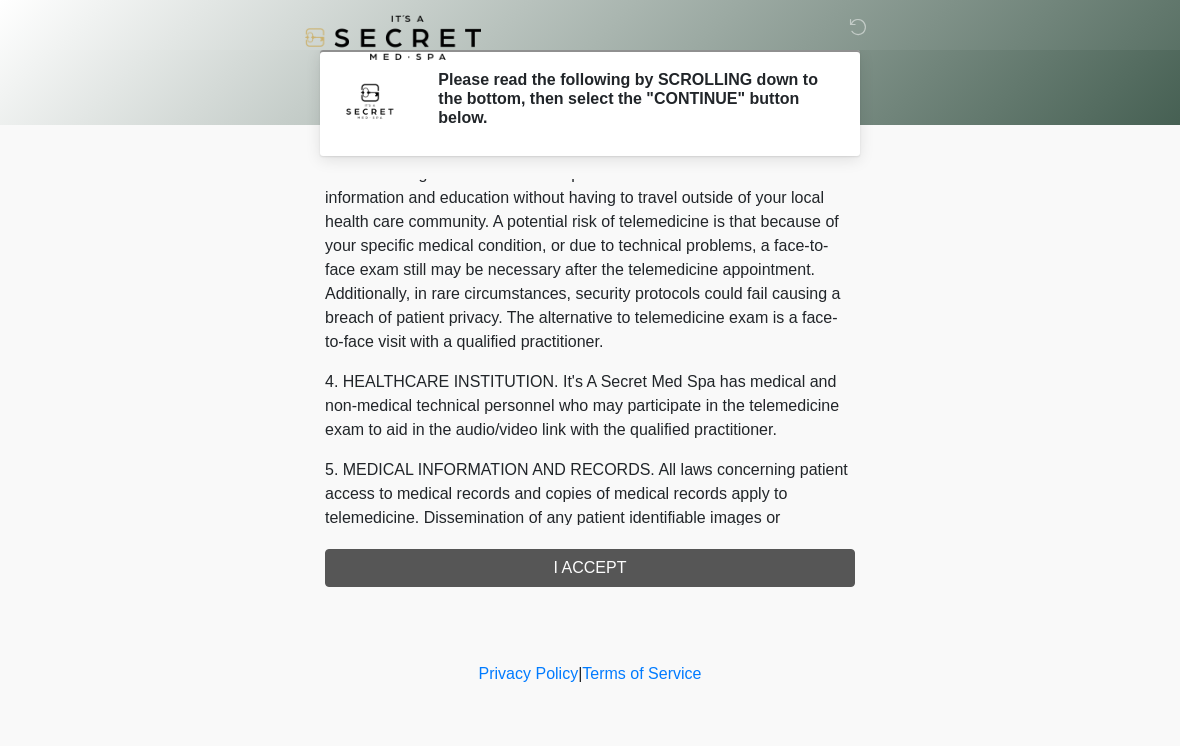 click on "‎ ‎
Please read the following by SCROLLING down to the bottom, then select the "CONTINUE" button below.
Please connect to Wi-Fi now   Provide us with your contact info  Answer some questions about your medical history  Complete a video call with one of our providers
This is the beginning of your  virtual Good Faith Exam .  ﻿﻿﻿﻿﻿﻿﻿﻿ This step is necessary to provide official medical clearance and documentation for your upcoming treatment(s).   ﻿﻿﻿﻿﻿﻿To begin, ﻿﻿﻿﻿﻿﻿ press the continue button below and answer all questions with honesty.
Continue
Please be sure your device is connected to a Wi-Fi Network for quicker service.  .
Continue" at bounding box center [590, 373] 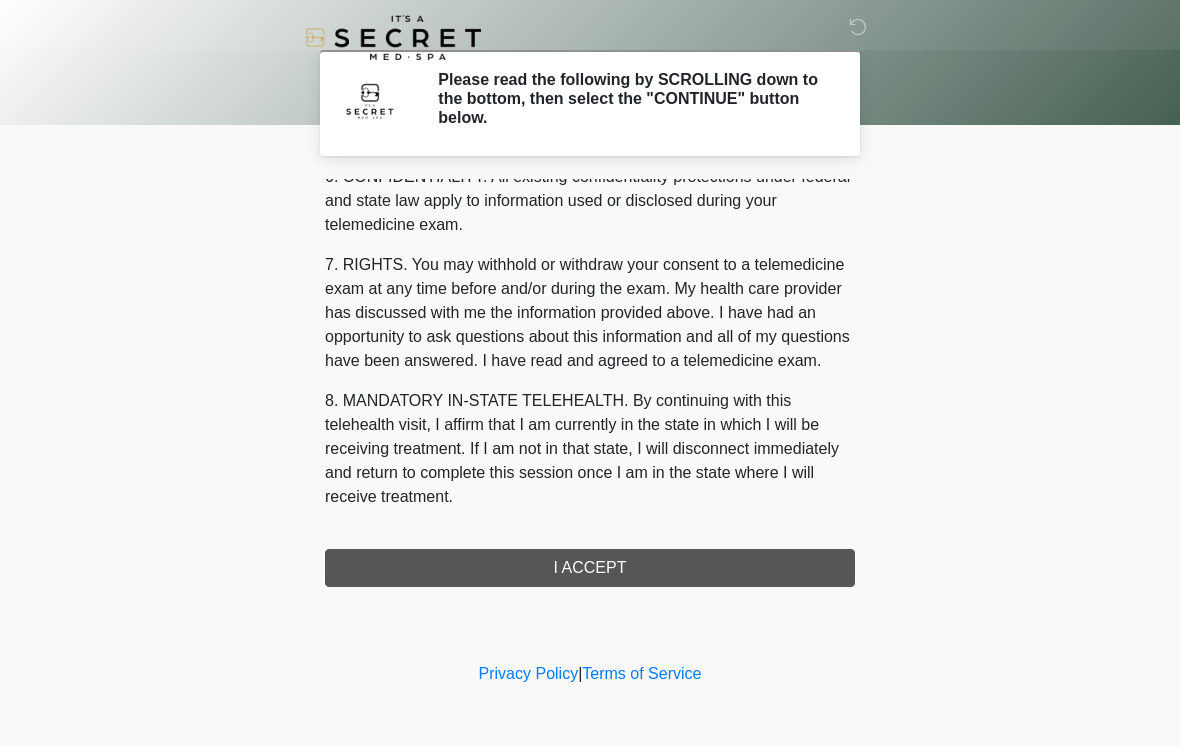 click on "I ACCEPT" at bounding box center (590, 568) 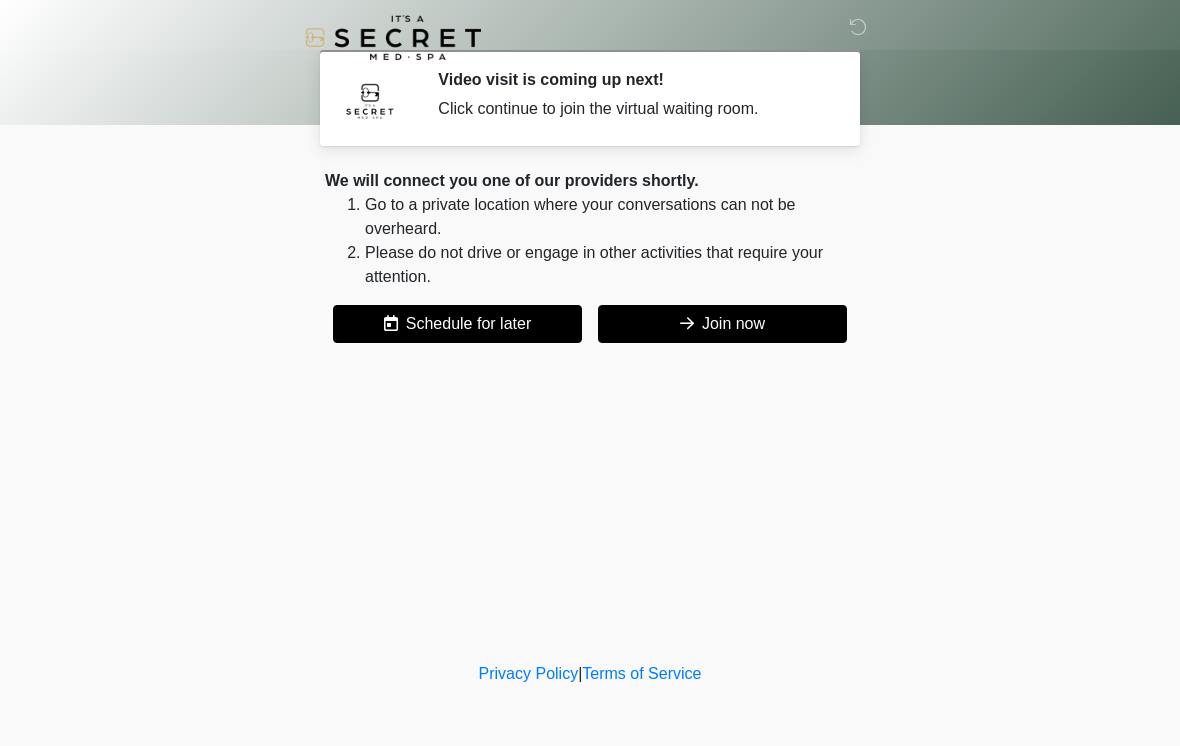 click on "Join now" at bounding box center (722, 324) 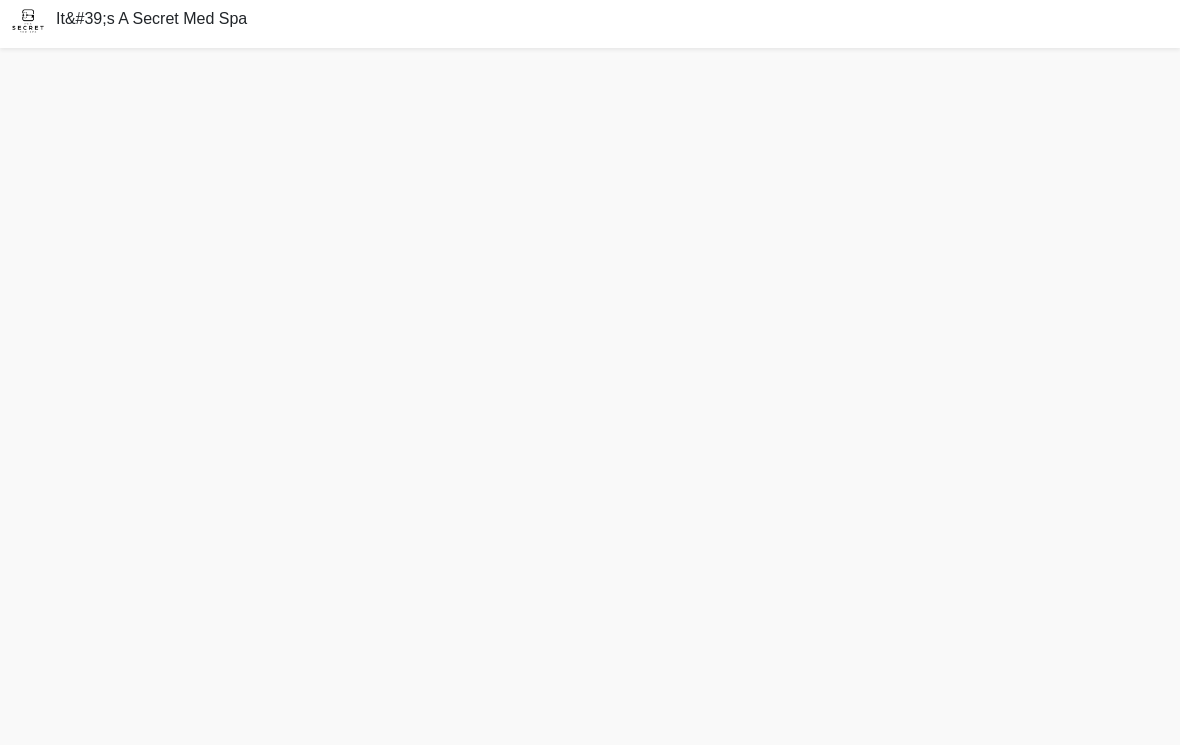 scroll, scrollTop: 0, scrollLeft: 0, axis: both 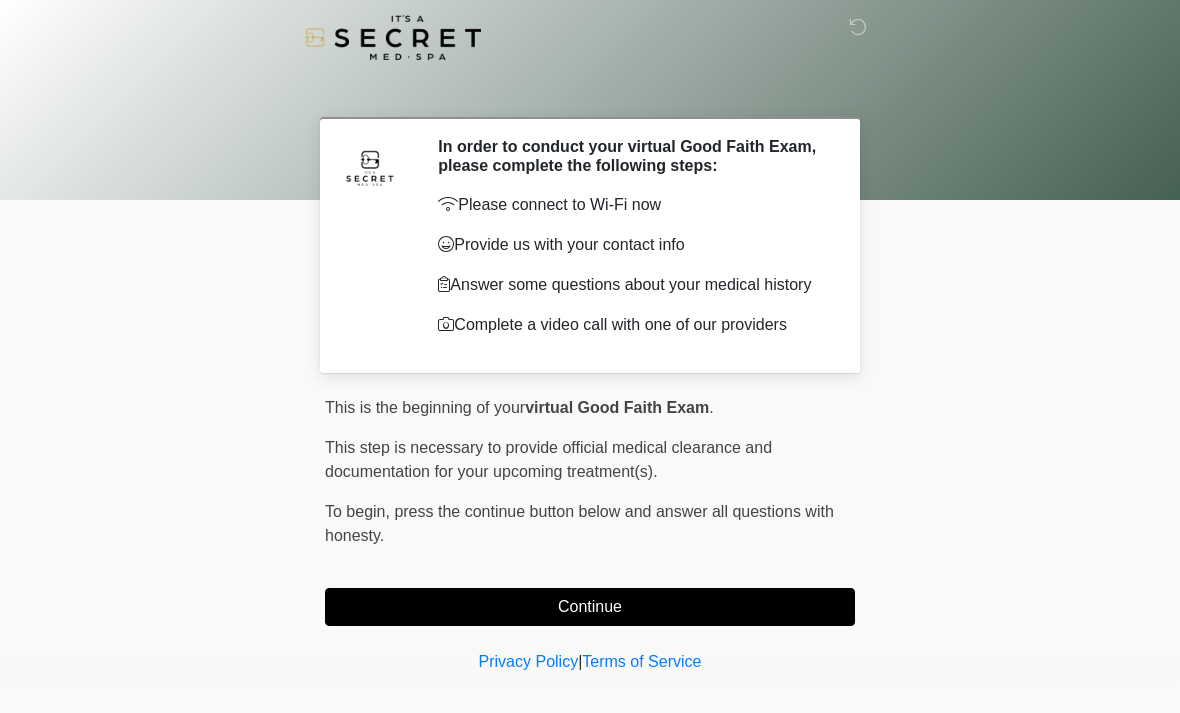 click on "Continue" at bounding box center [590, 607] 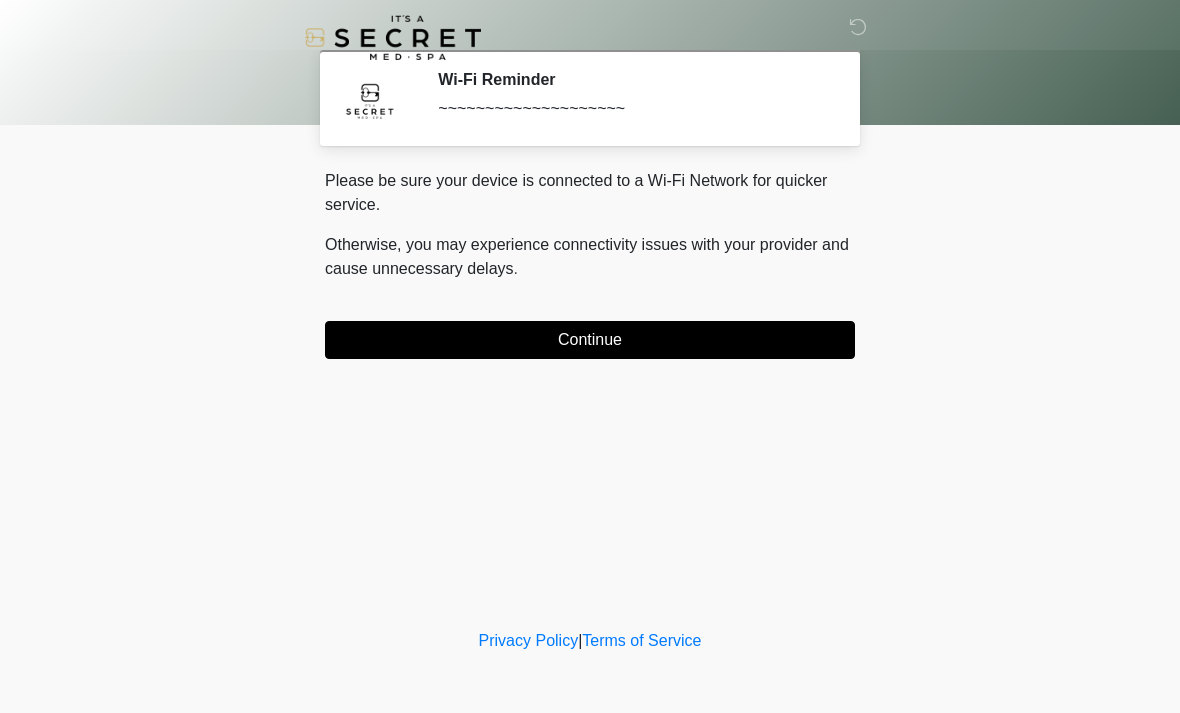 click on "Continue" at bounding box center (590, 340) 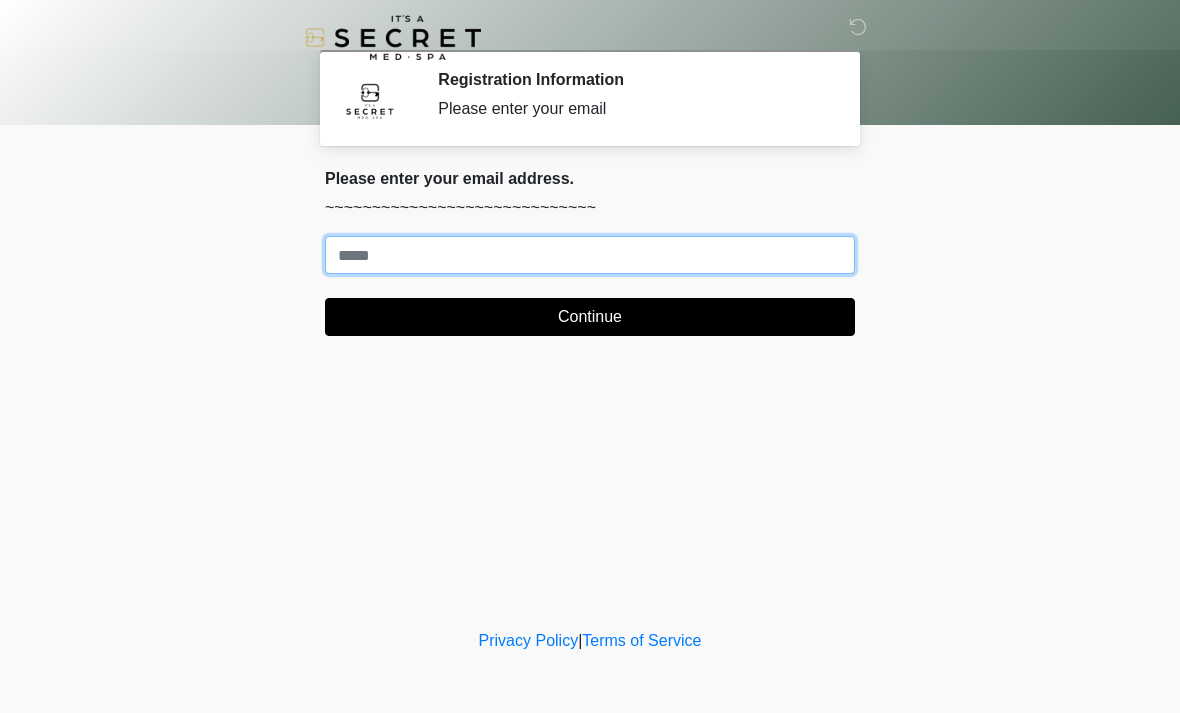 click on "Where should we email your treatment plan?" at bounding box center [590, 255] 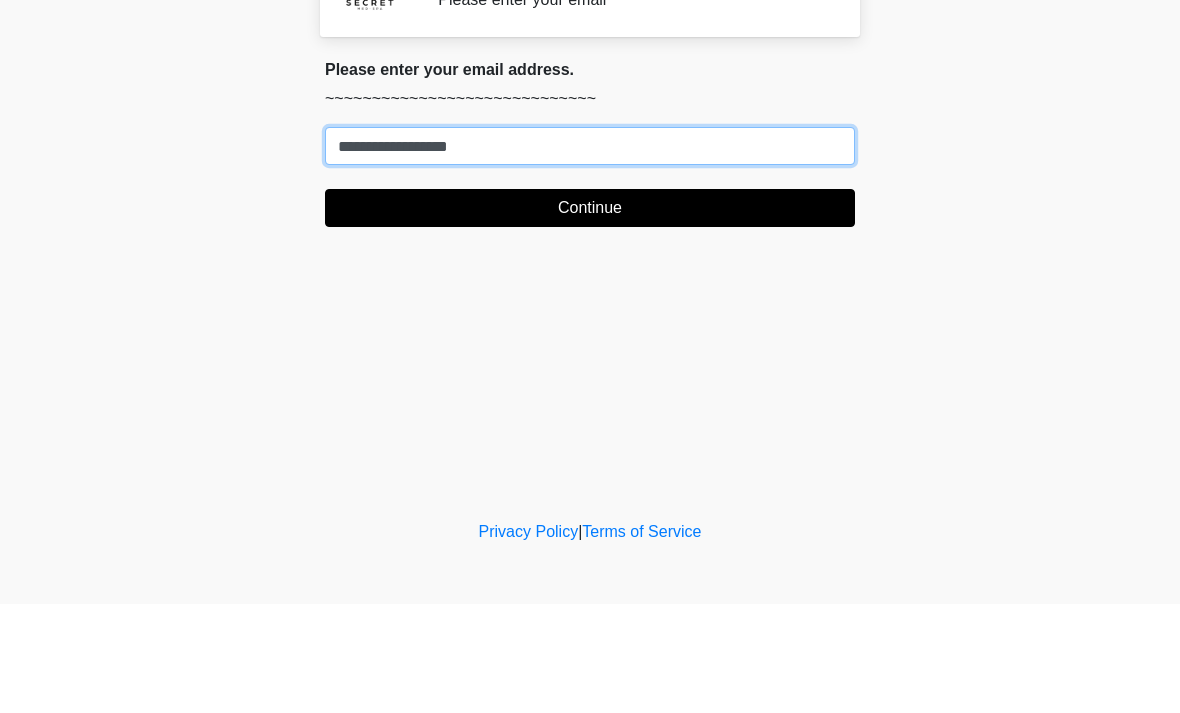 click on "**********" at bounding box center [590, 255] 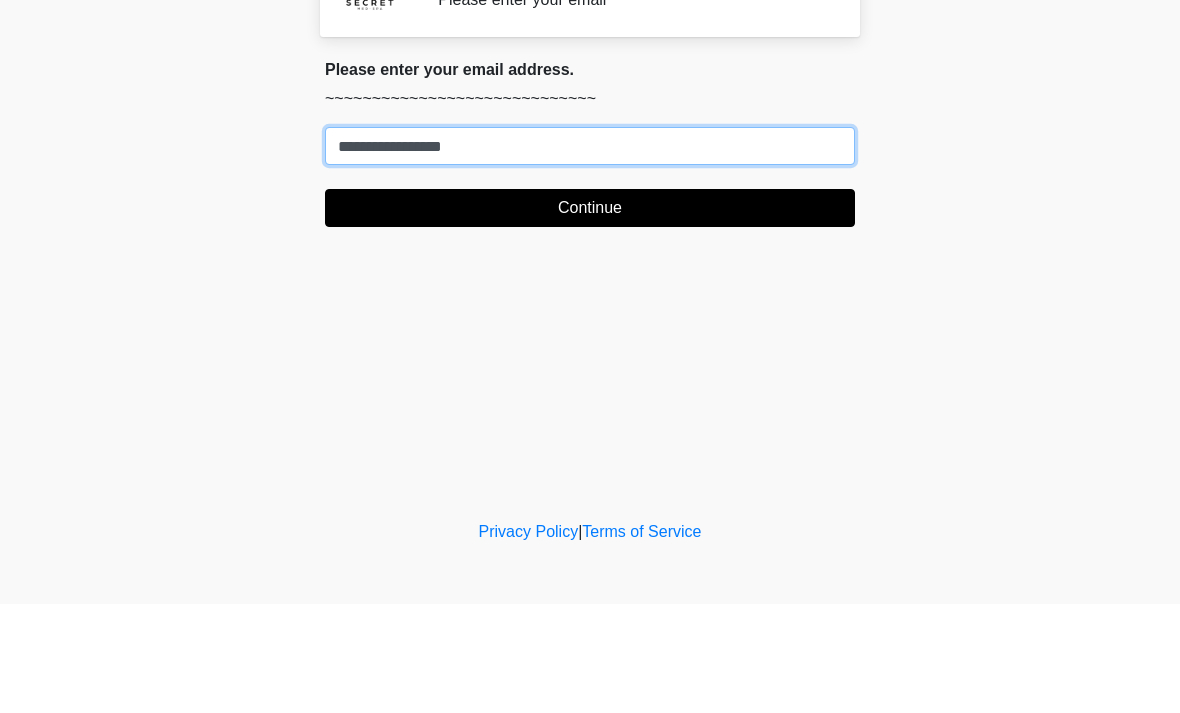 type on "**********" 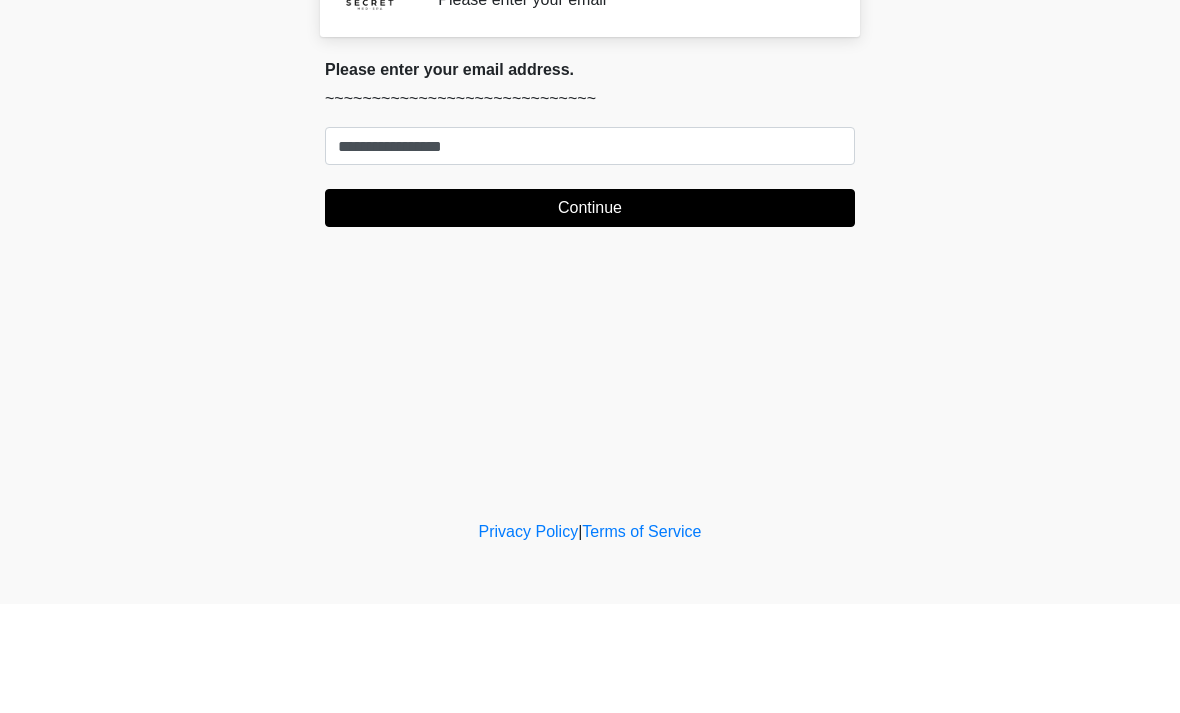 click on "Continue" at bounding box center [590, 317] 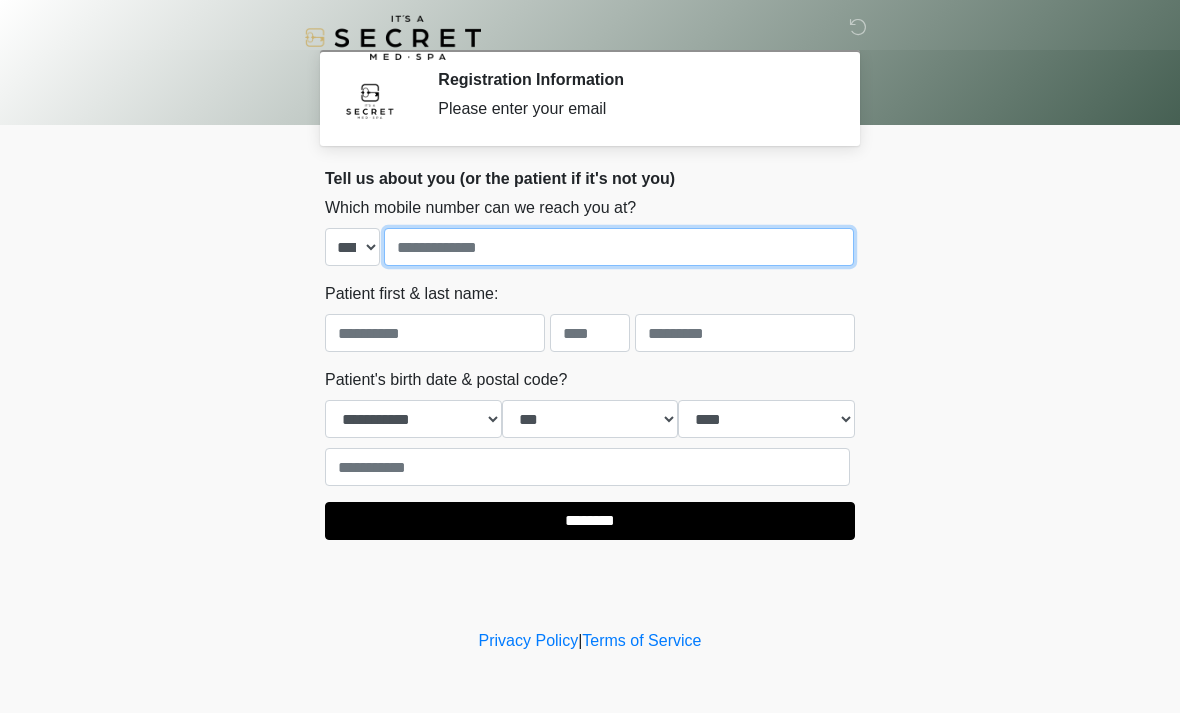 click at bounding box center (619, 247) 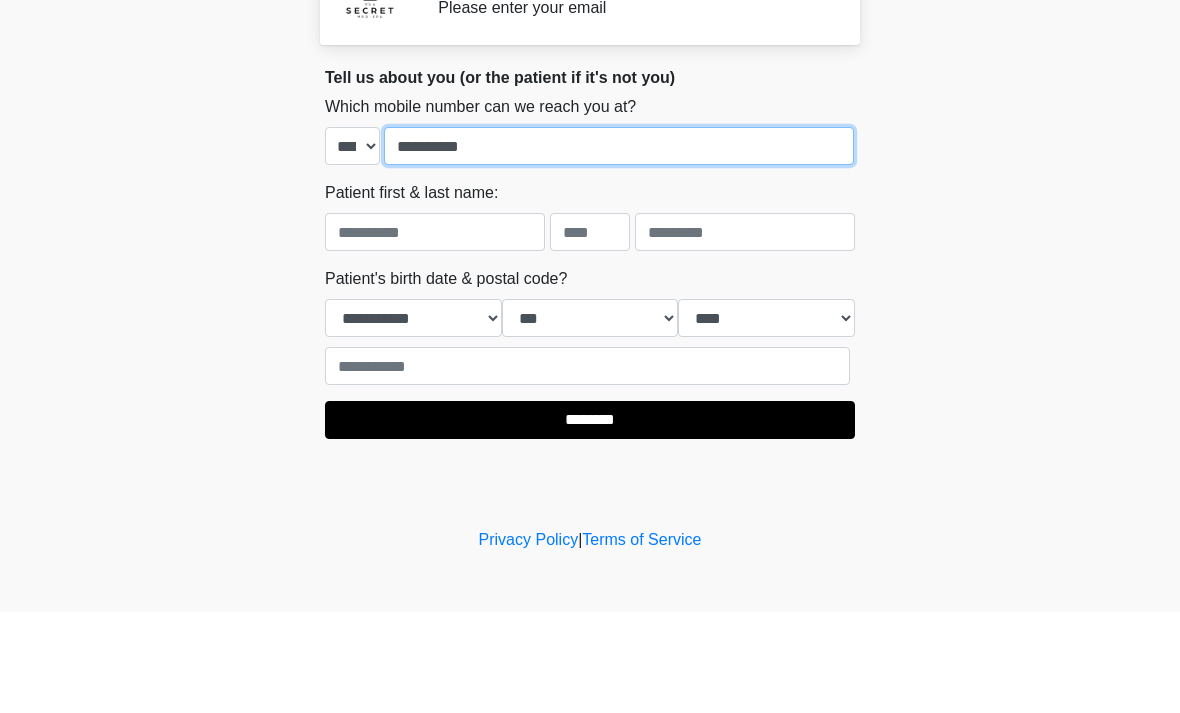 type on "**********" 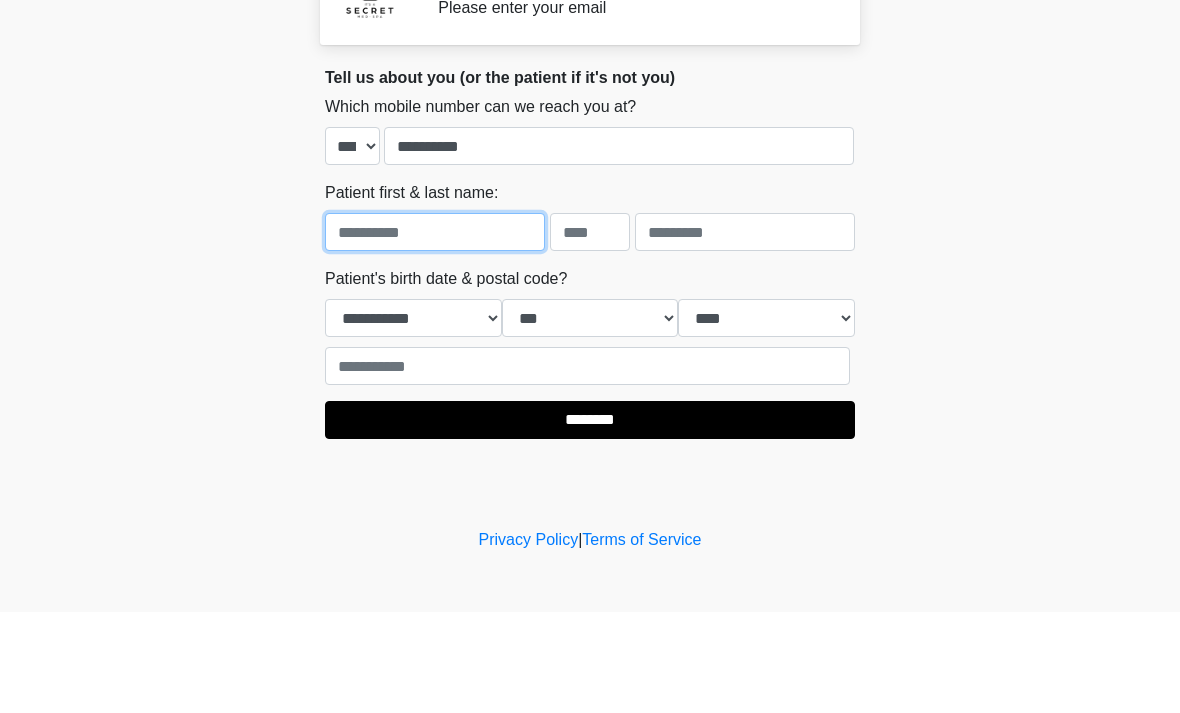 click at bounding box center [435, 333] 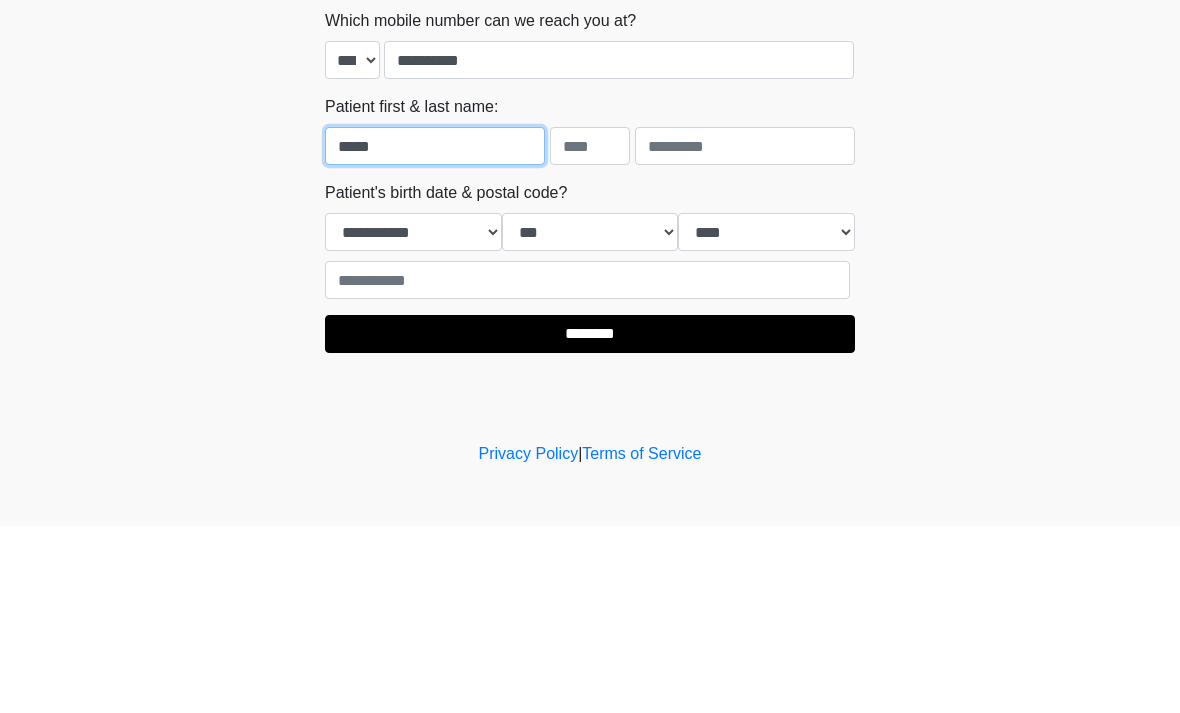 type on "*****" 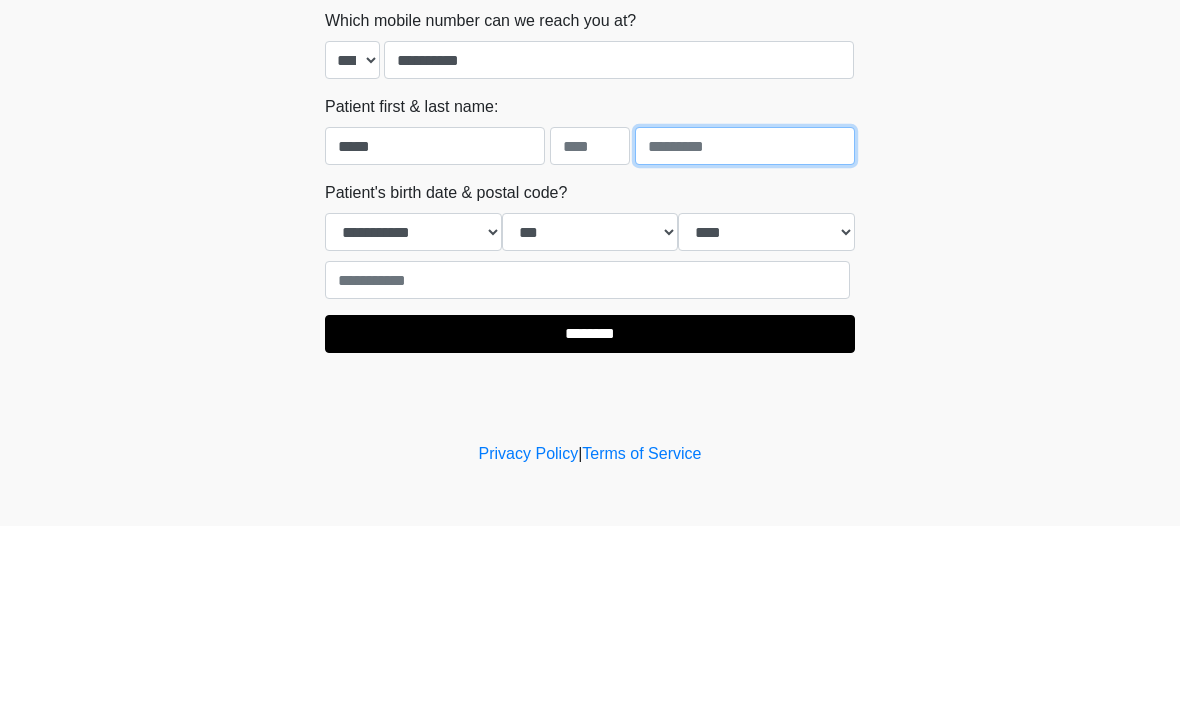 click at bounding box center [745, 333] 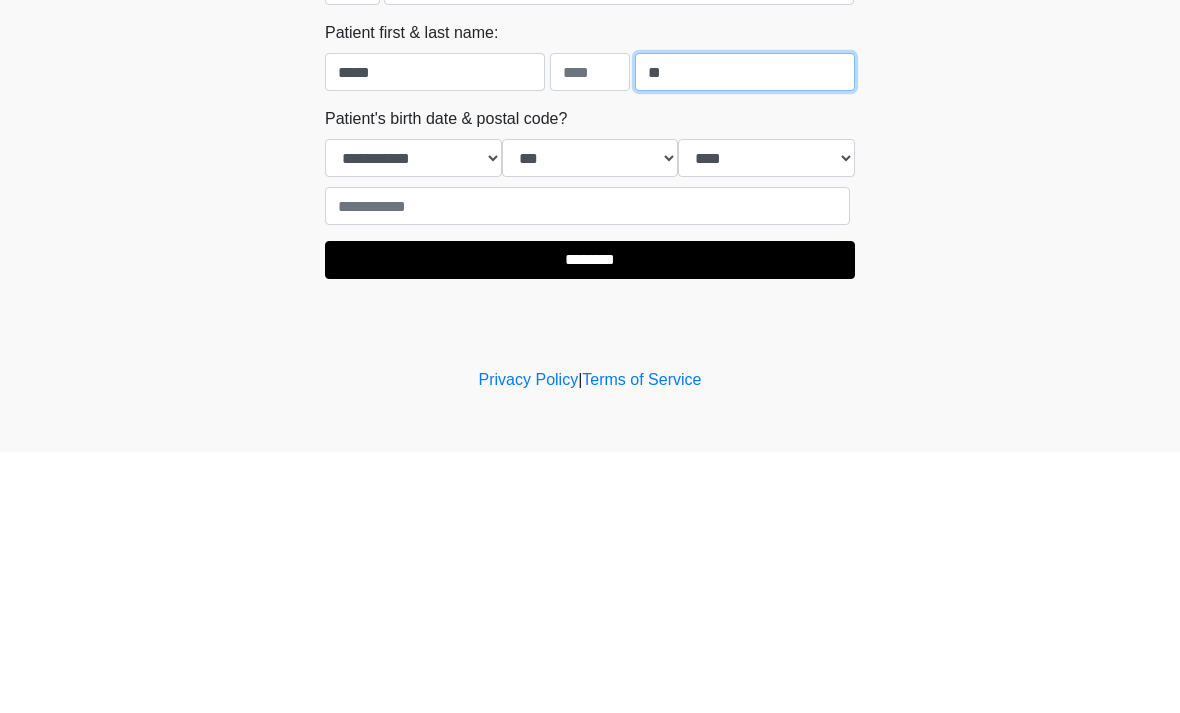 type on "**" 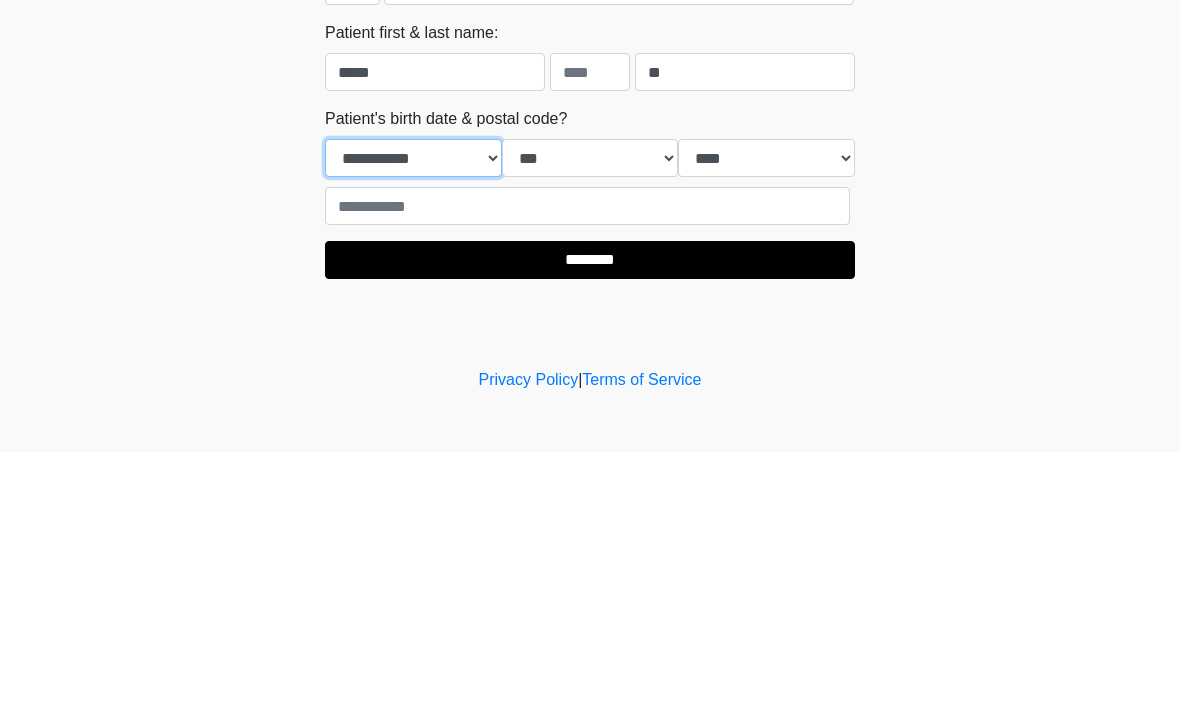 click on "**********" at bounding box center (413, 419) 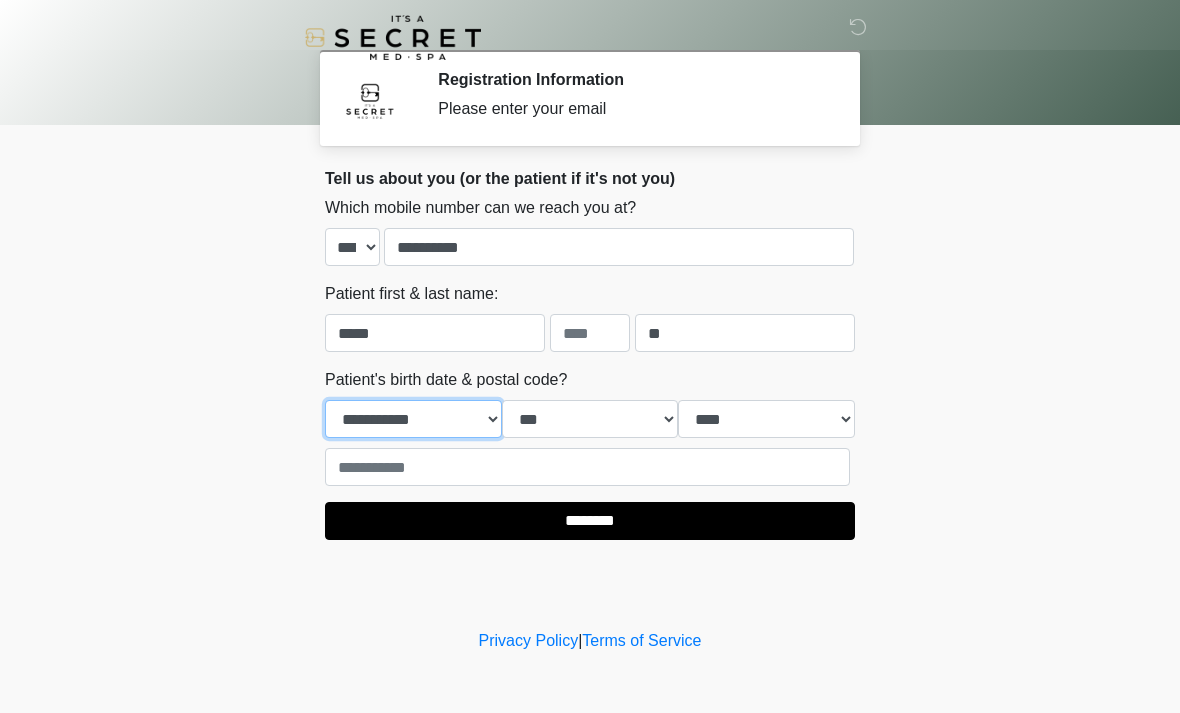 select on "*" 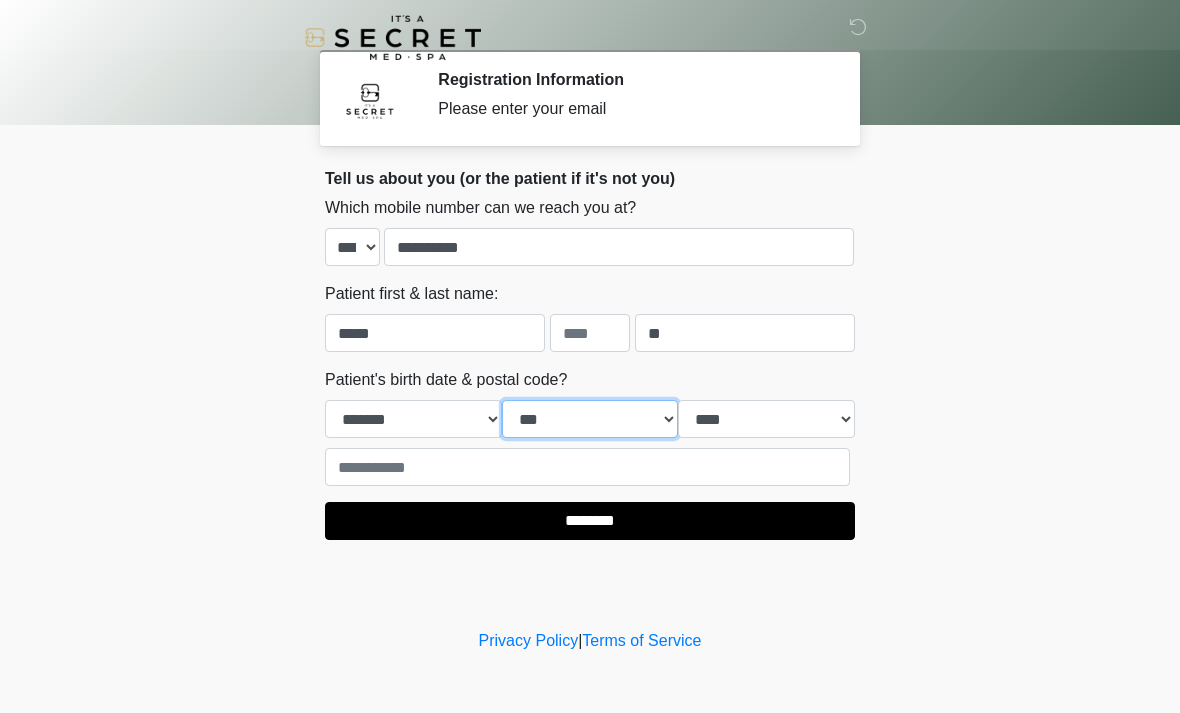 click on "***
*
*
*
*
*
*
*
*
*
**
**
**
**
**
**
**
**
**
**
**
**
**
**
**
**
**
**
**
**
**
**" at bounding box center [590, 419] 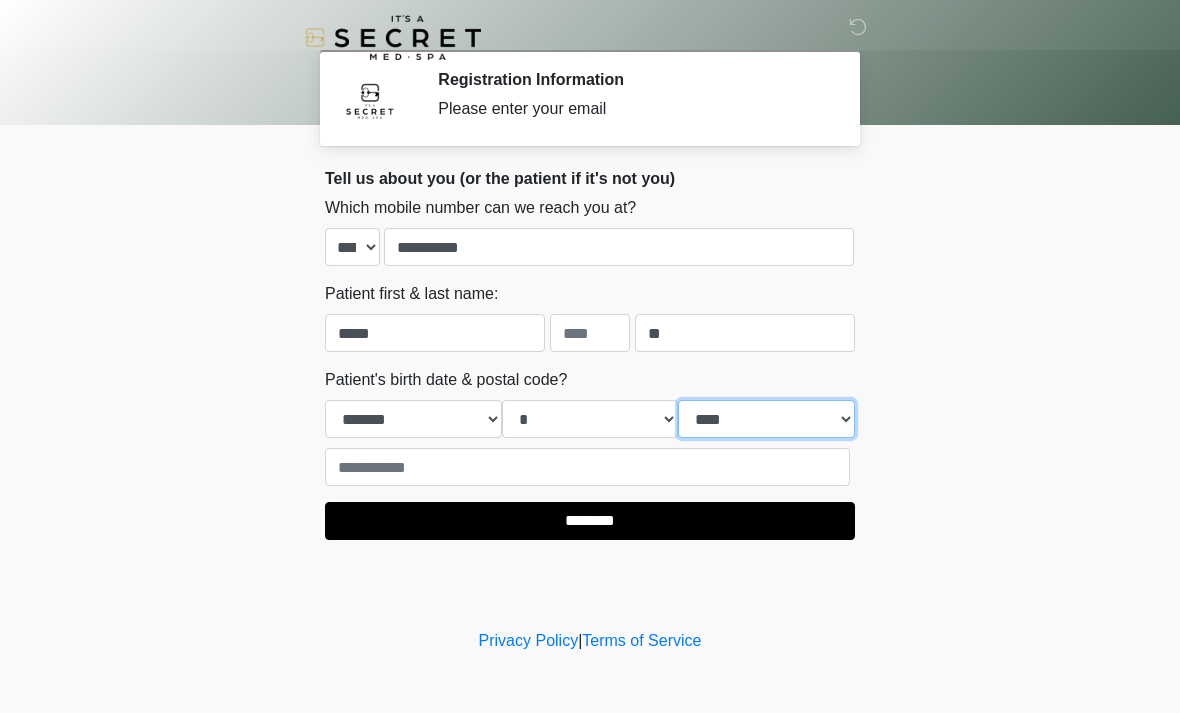 click on "****
****
****
****
****
****
****
****
****
****
****
****
****
****
****
****
****
****
****
****
****
****
****
****
****
****
****
****
****
****
****
****
****
****
****
****
****
****
****
****
****
****
****
****
****
****
****
****
****
****
****
****
****
****
****
****
****
****
****
****
****
****
****
****
****
****
****
****
****
****
****
****
****
****
****
****
****
****
****
****
****
****
****
****
****
****
****
****
****
****
****
****
****
****
****
****
****
****
****
****
****
****" at bounding box center (766, 419) 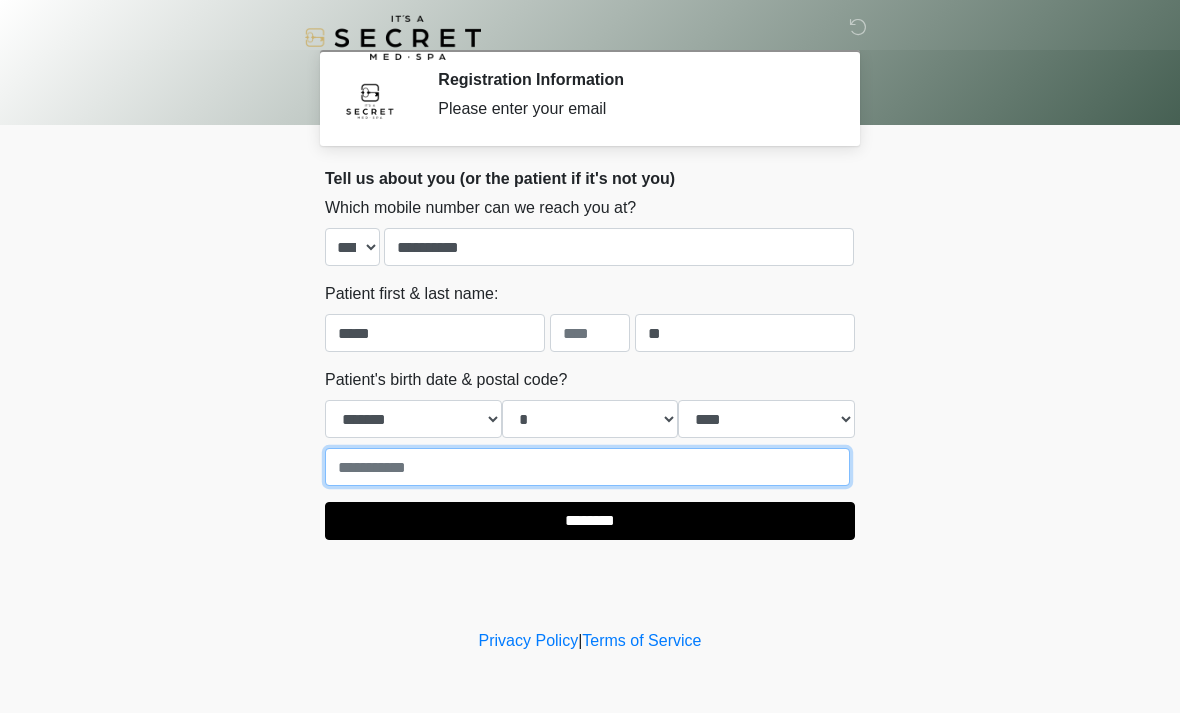 click at bounding box center [587, 467] 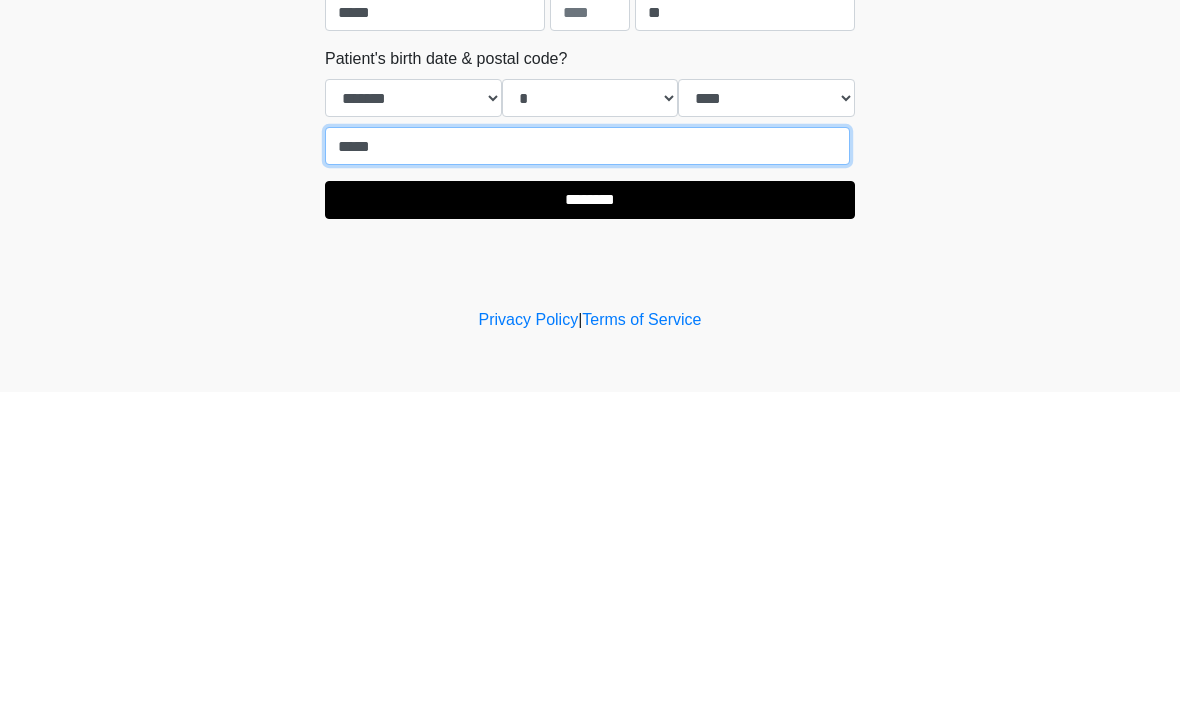 type on "*****" 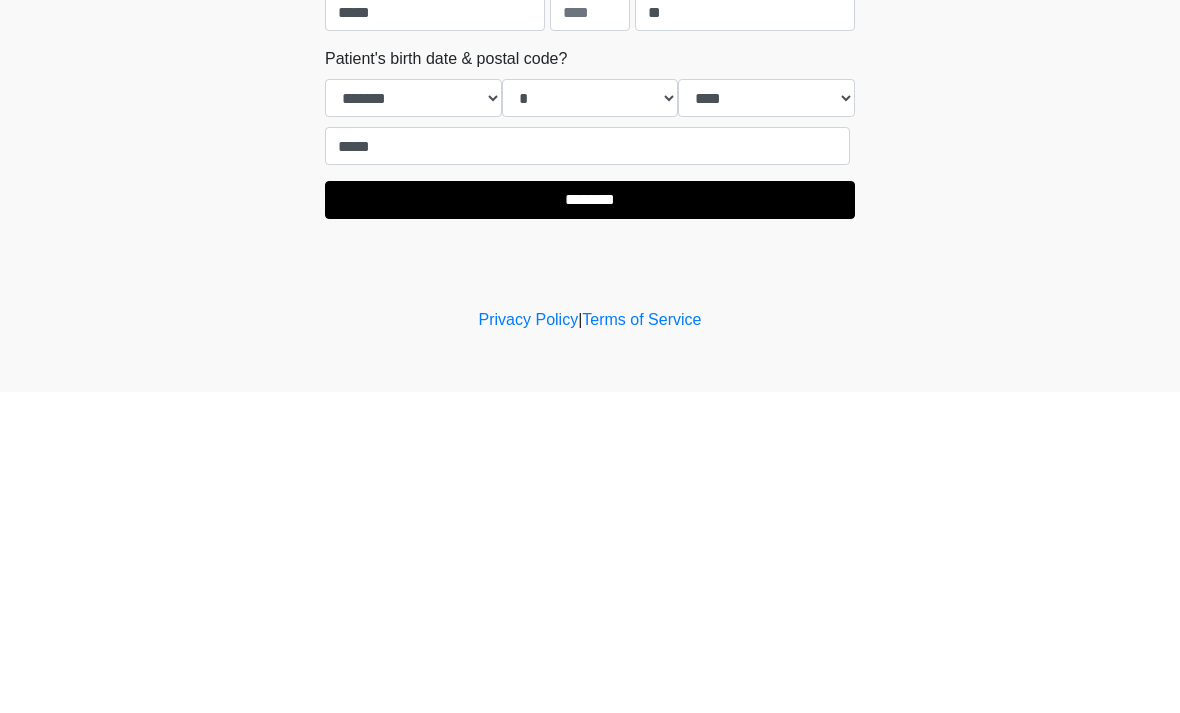 click on "********" at bounding box center (590, 521) 